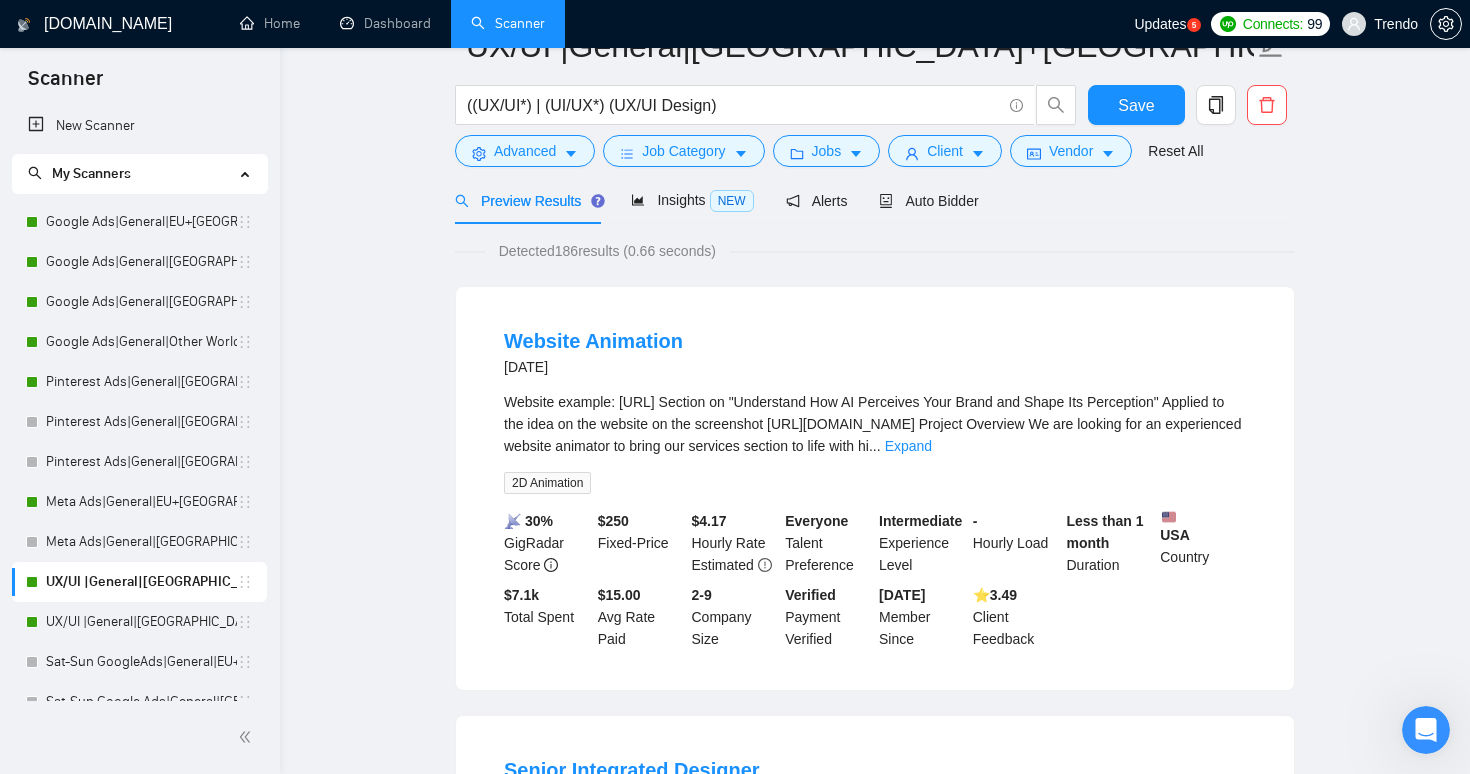 scroll, scrollTop: 0, scrollLeft: 0, axis: both 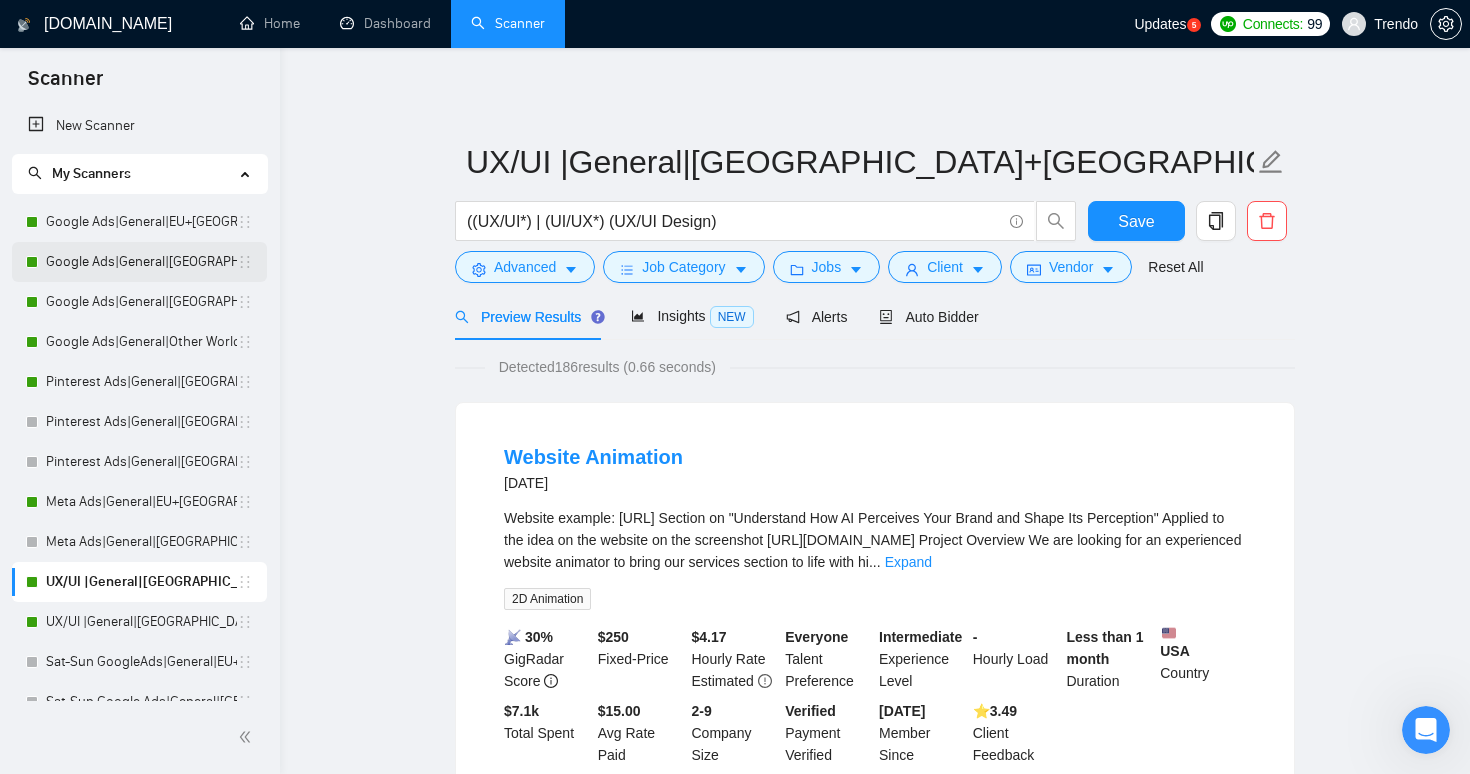 click on "Google Ads|General|[GEOGRAPHIC_DATA]+[GEOGRAPHIC_DATA]|" at bounding box center (141, 262) 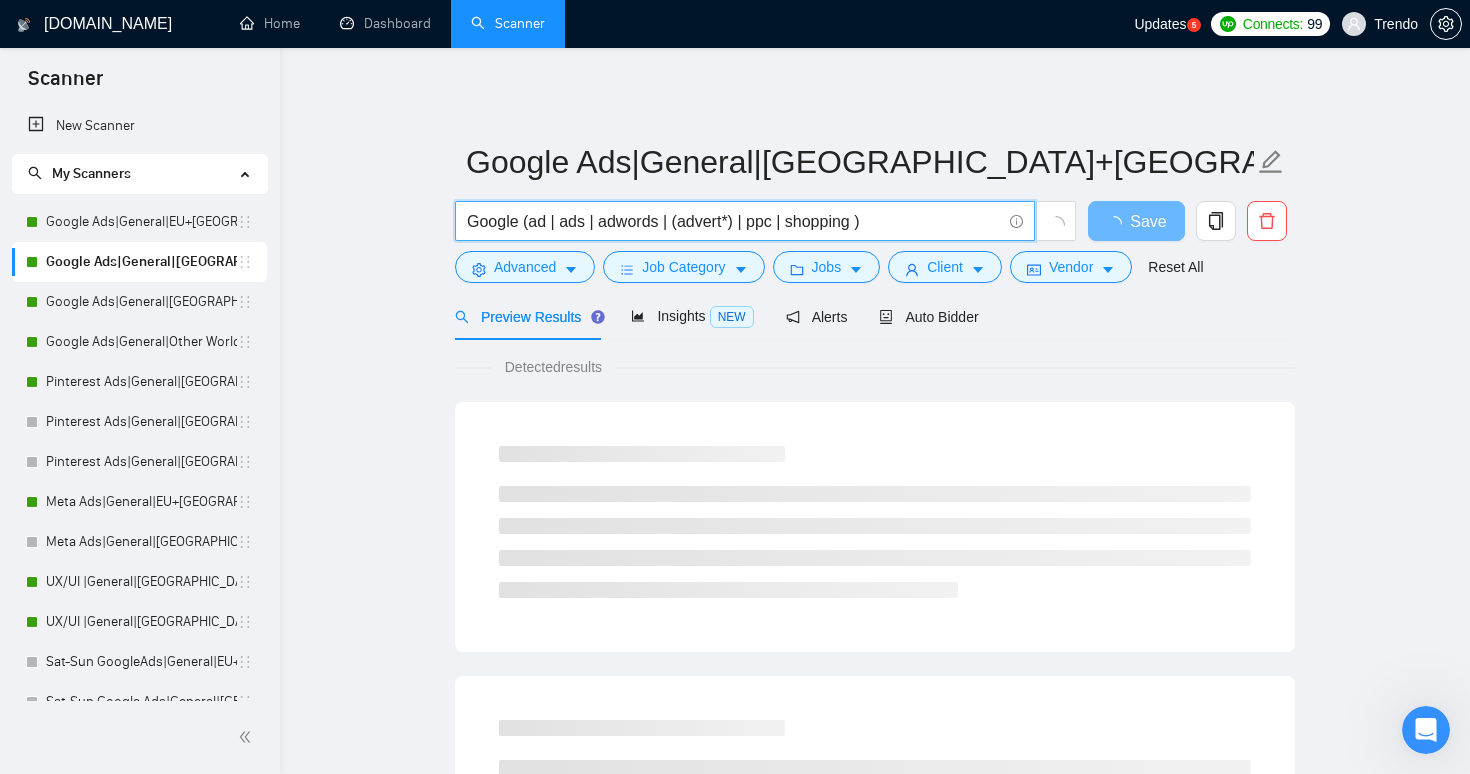 drag, startPoint x: 468, startPoint y: 222, endPoint x: 875, endPoint y: 221, distance: 407.00122 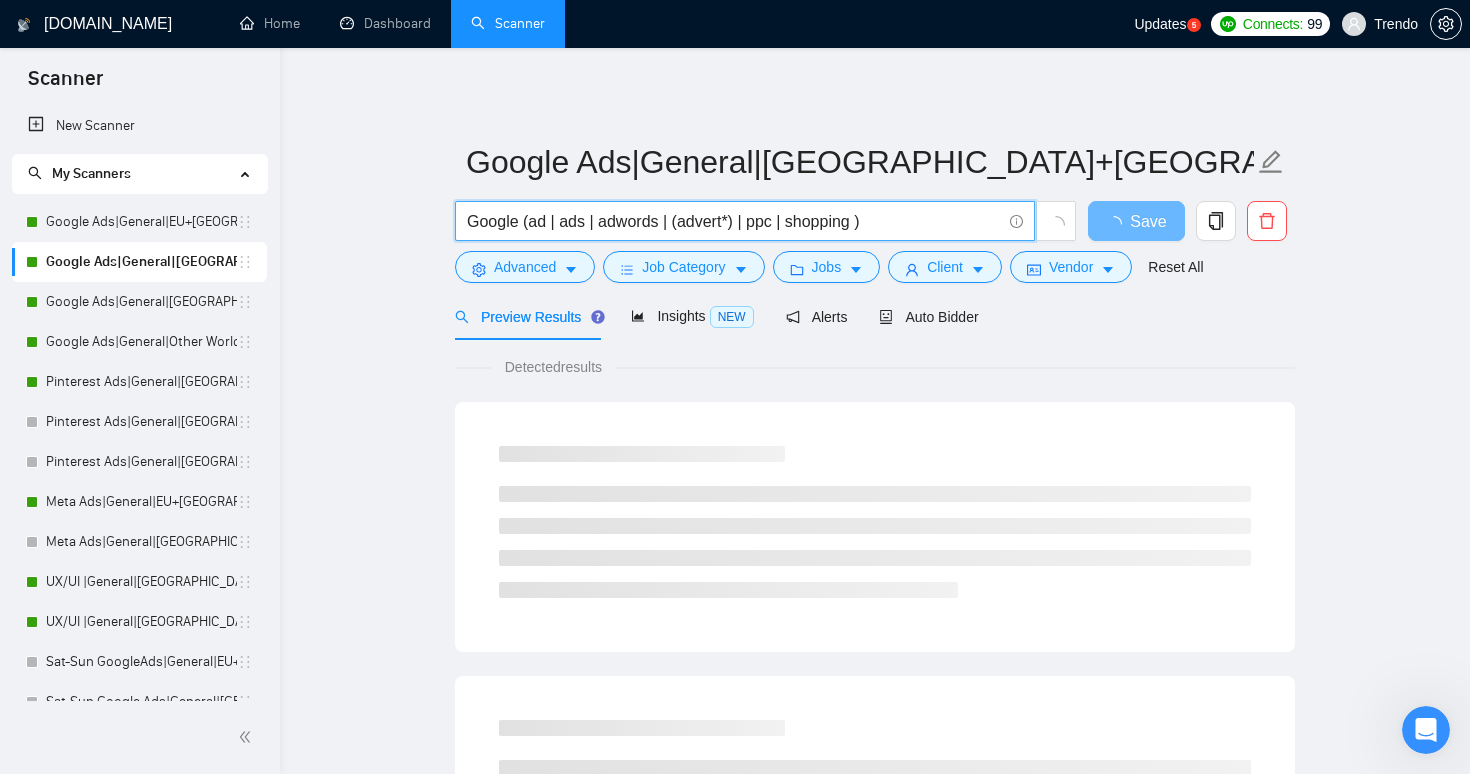 click on "Google (ad | ads | adwords | (advert*) | ppc | shopping )" at bounding box center [734, 221] 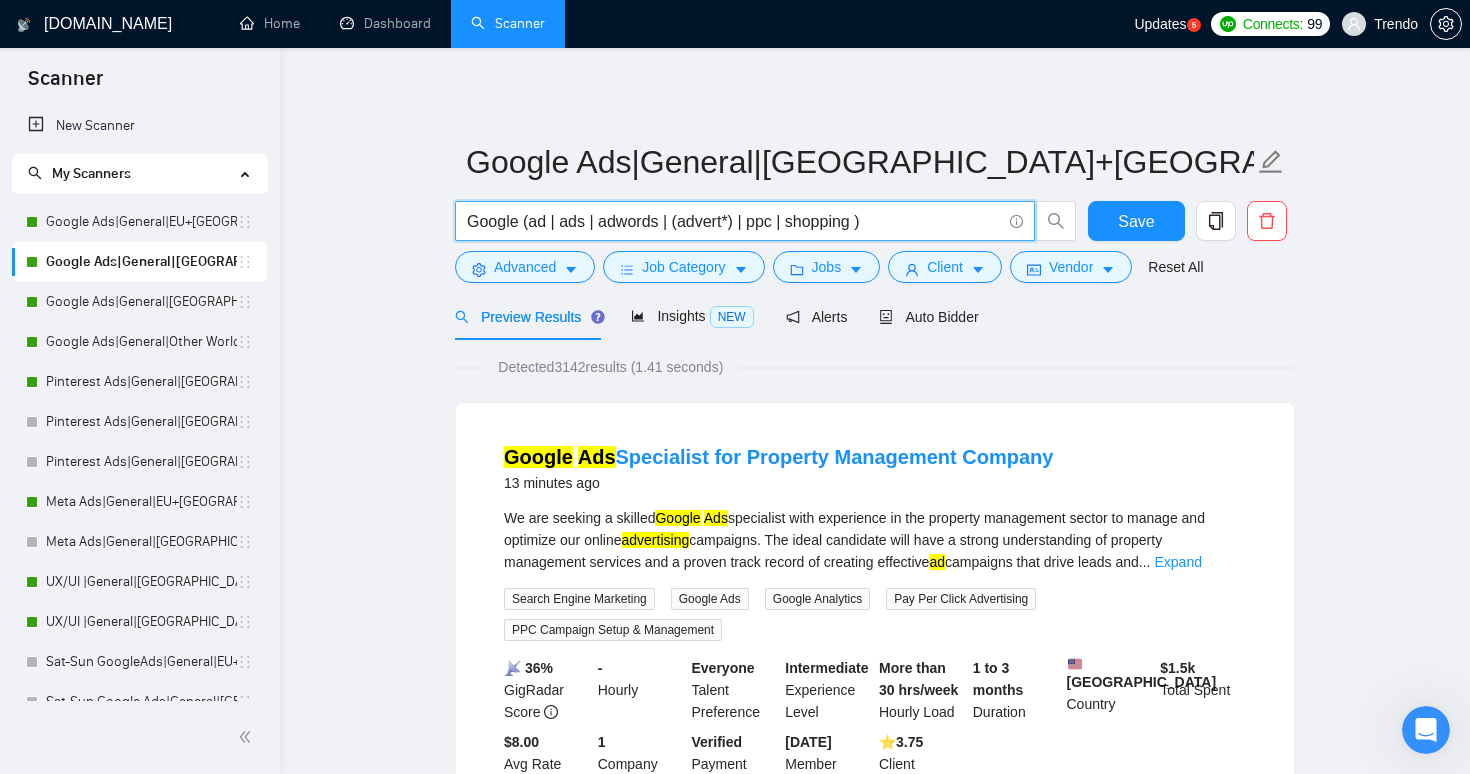 click on "Google (ad | ads | adwords | (advert*) | ppc | shopping )" at bounding box center (734, 221) 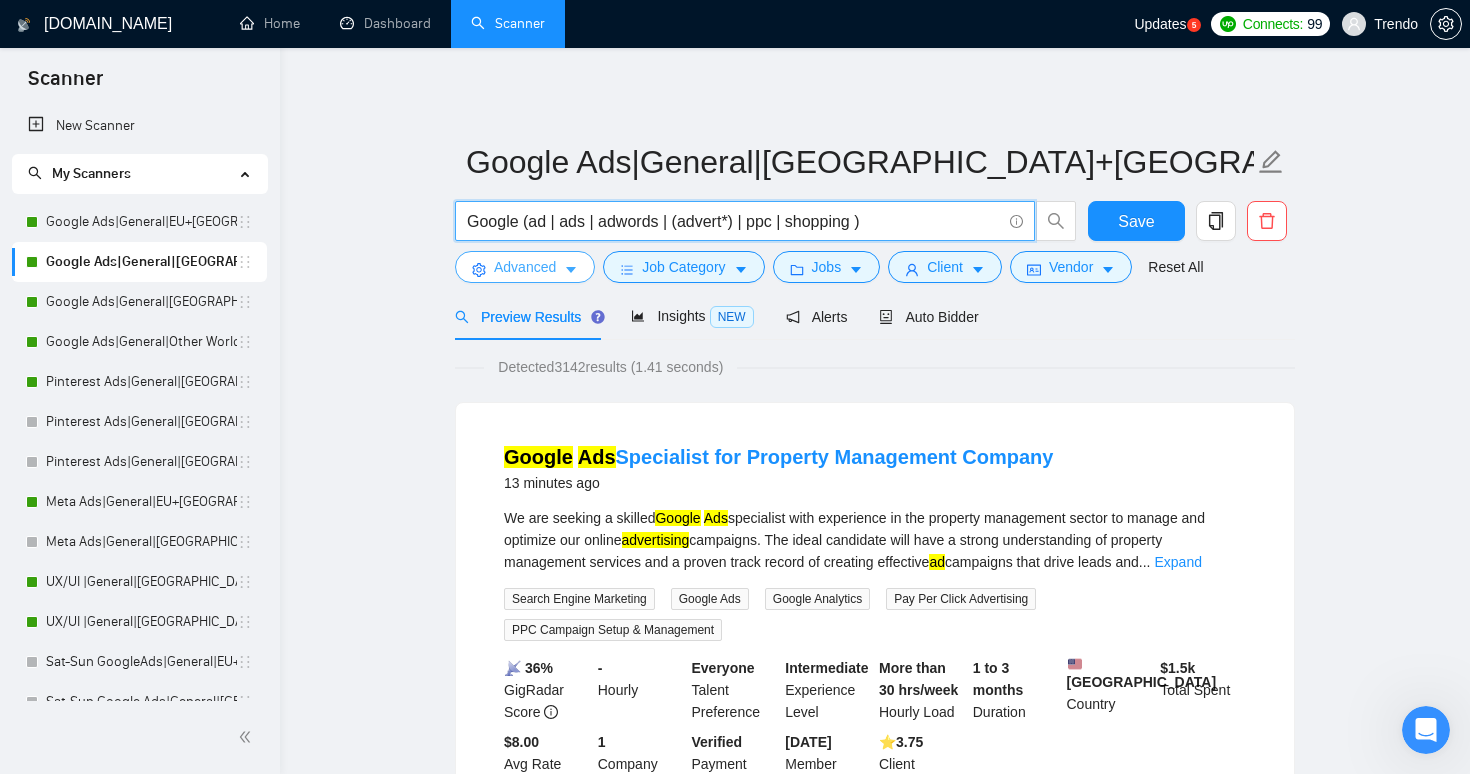 click 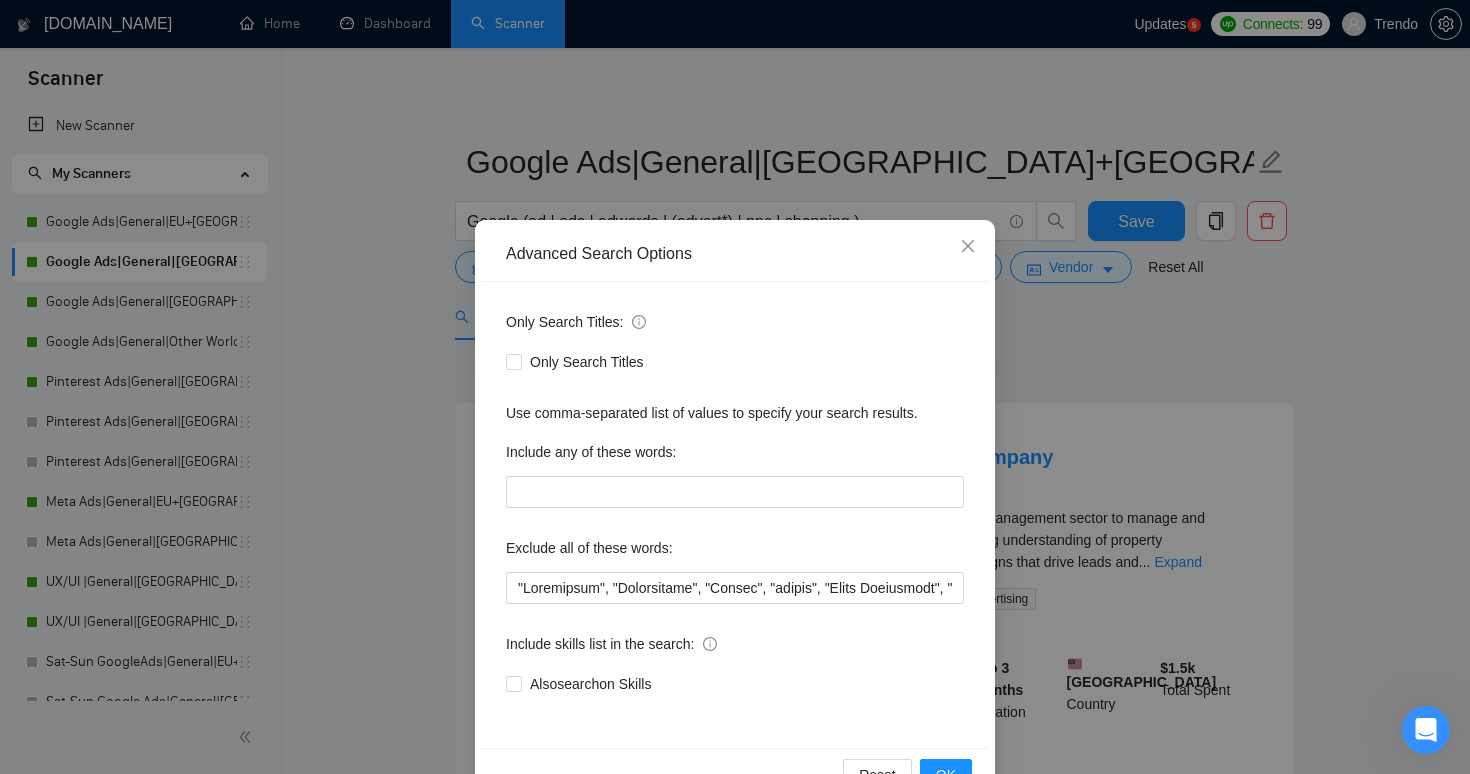 scroll, scrollTop: 58, scrollLeft: 0, axis: vertical 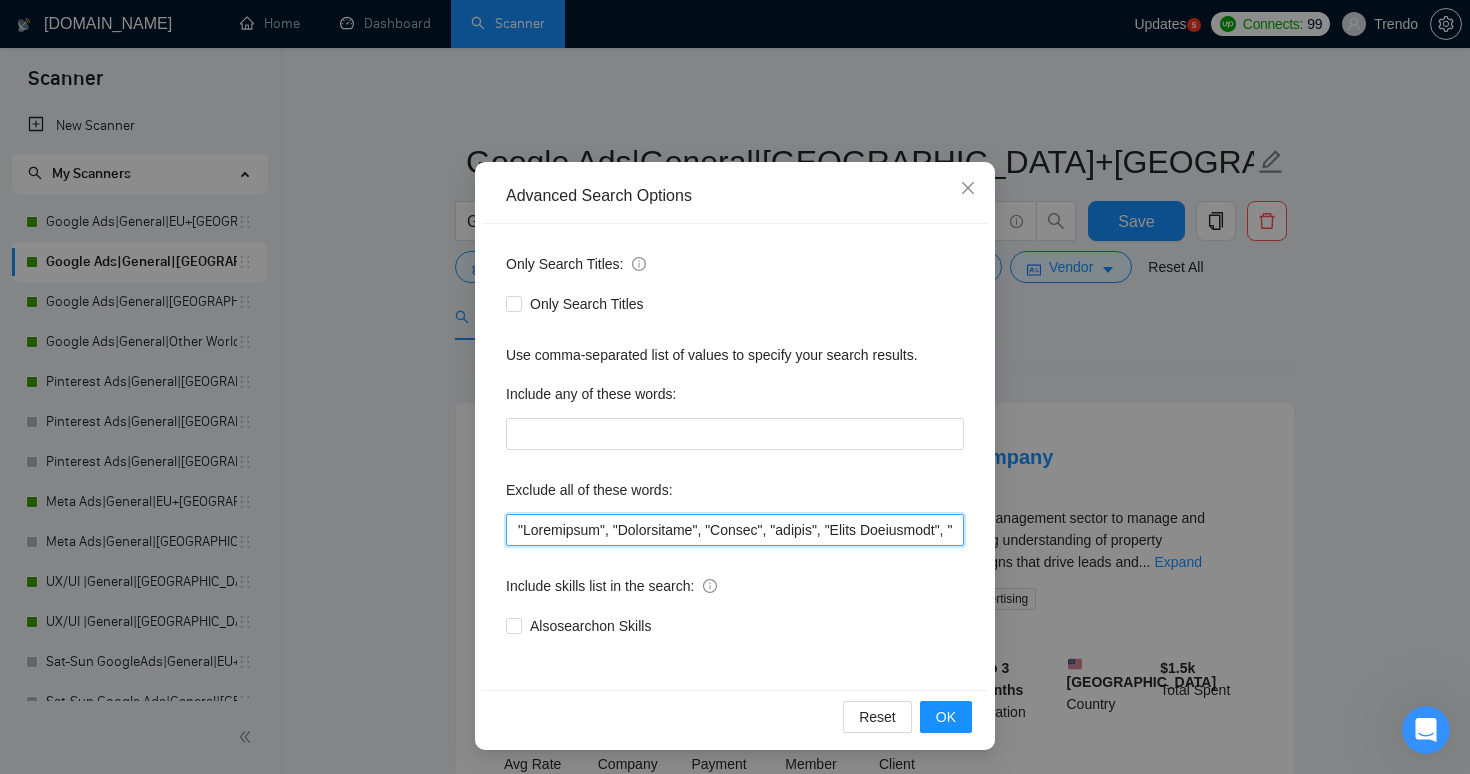click at bounding box center (735, 530) 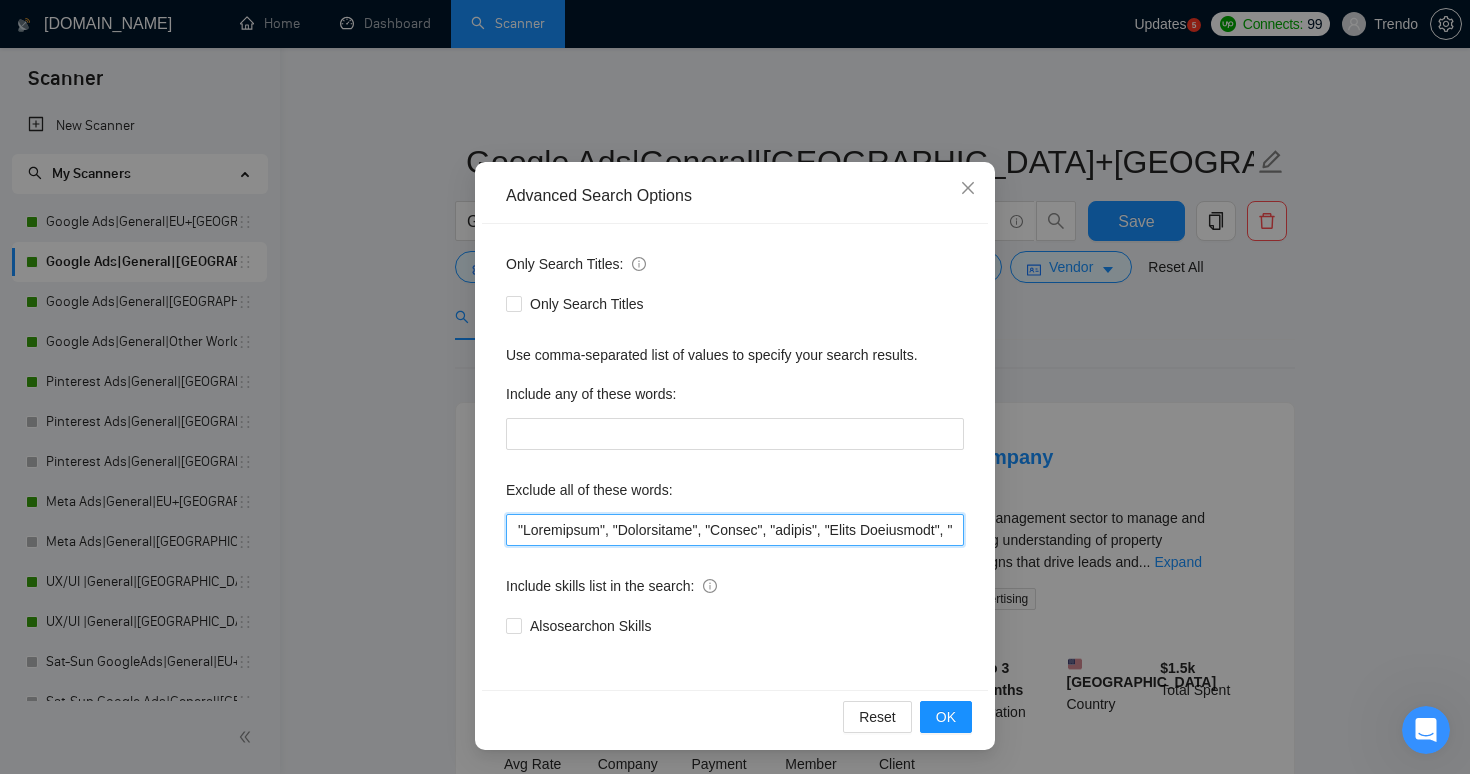 scroll, scrollTop: 0, scrollLeft: 14352, axis: horizontal 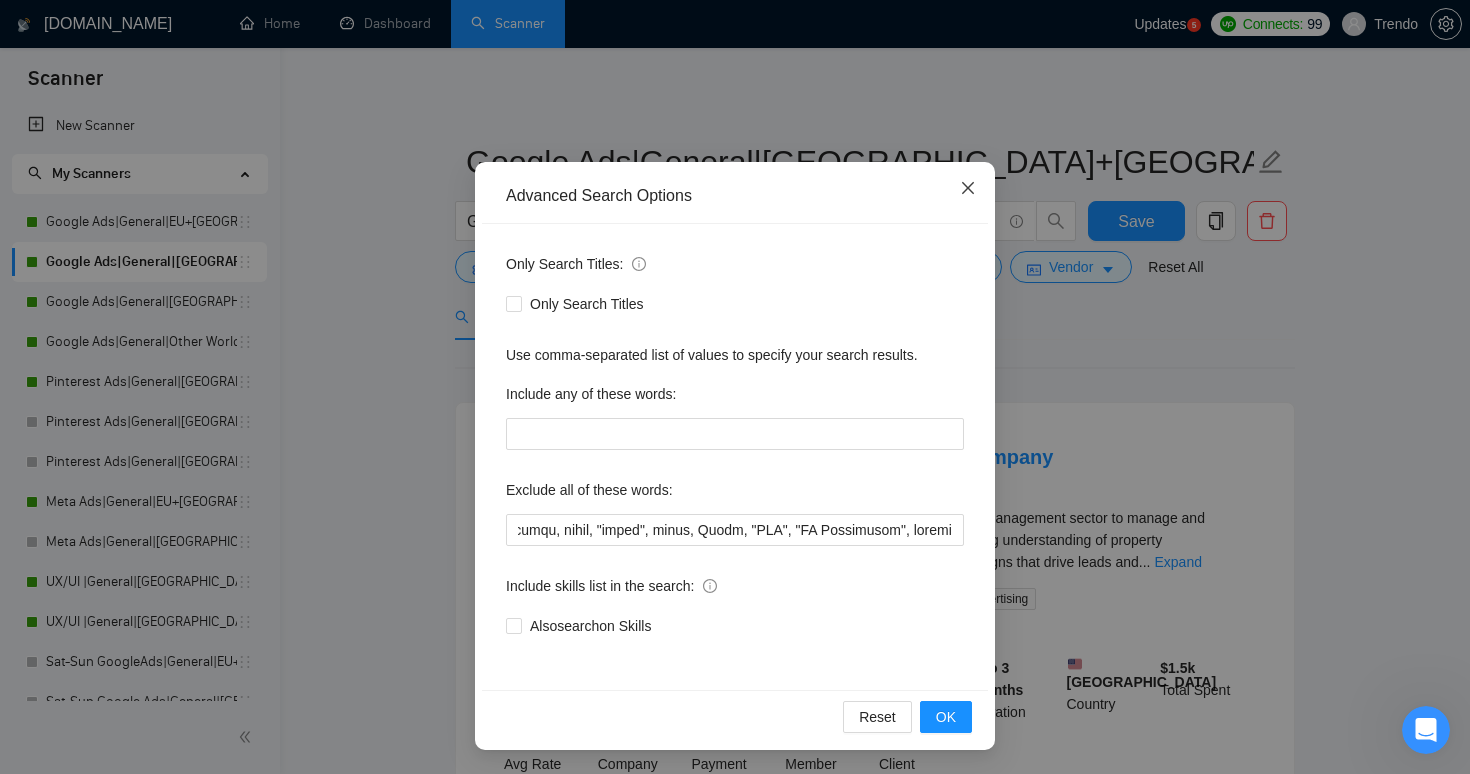 click 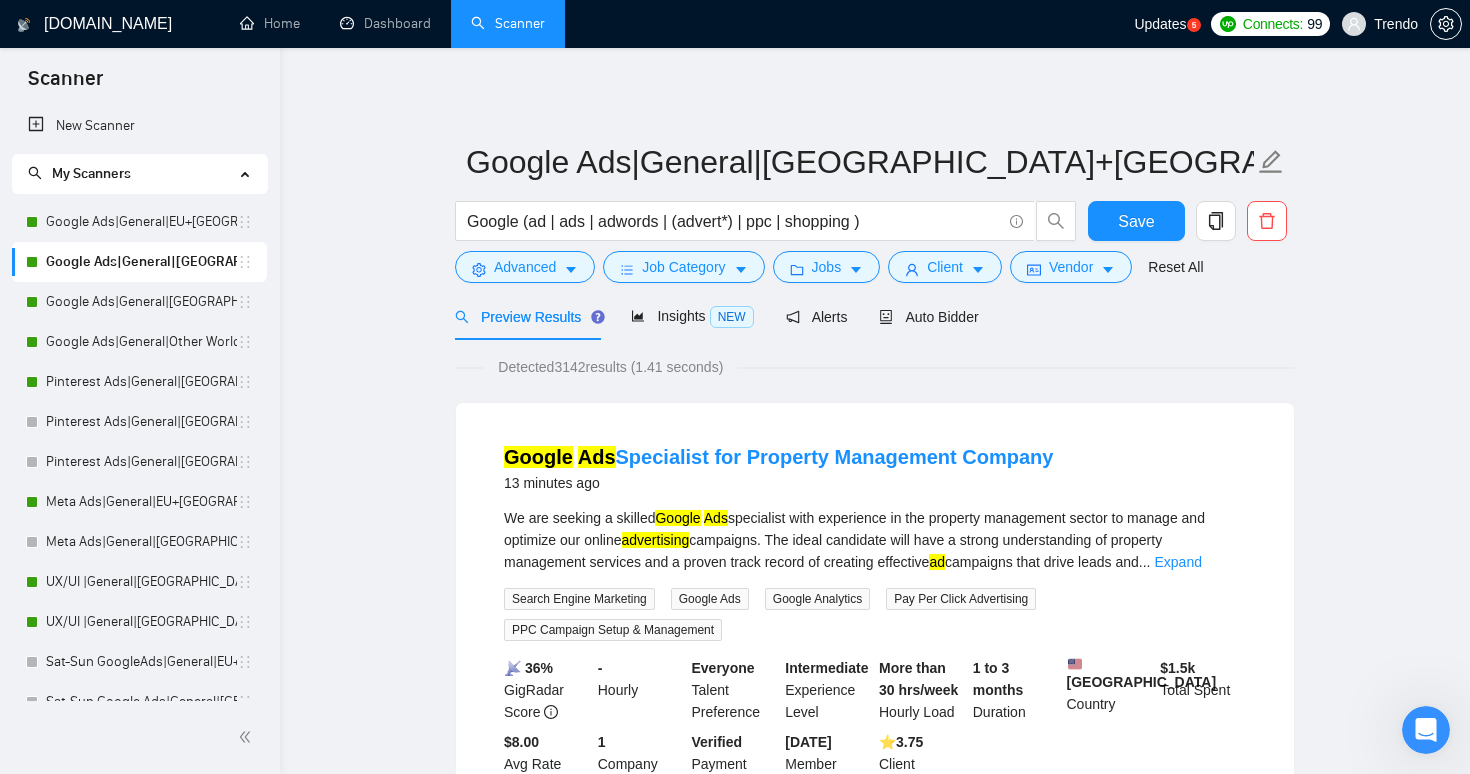 scroll, scrollTop: 0, scrollLeft: 0, axis: both 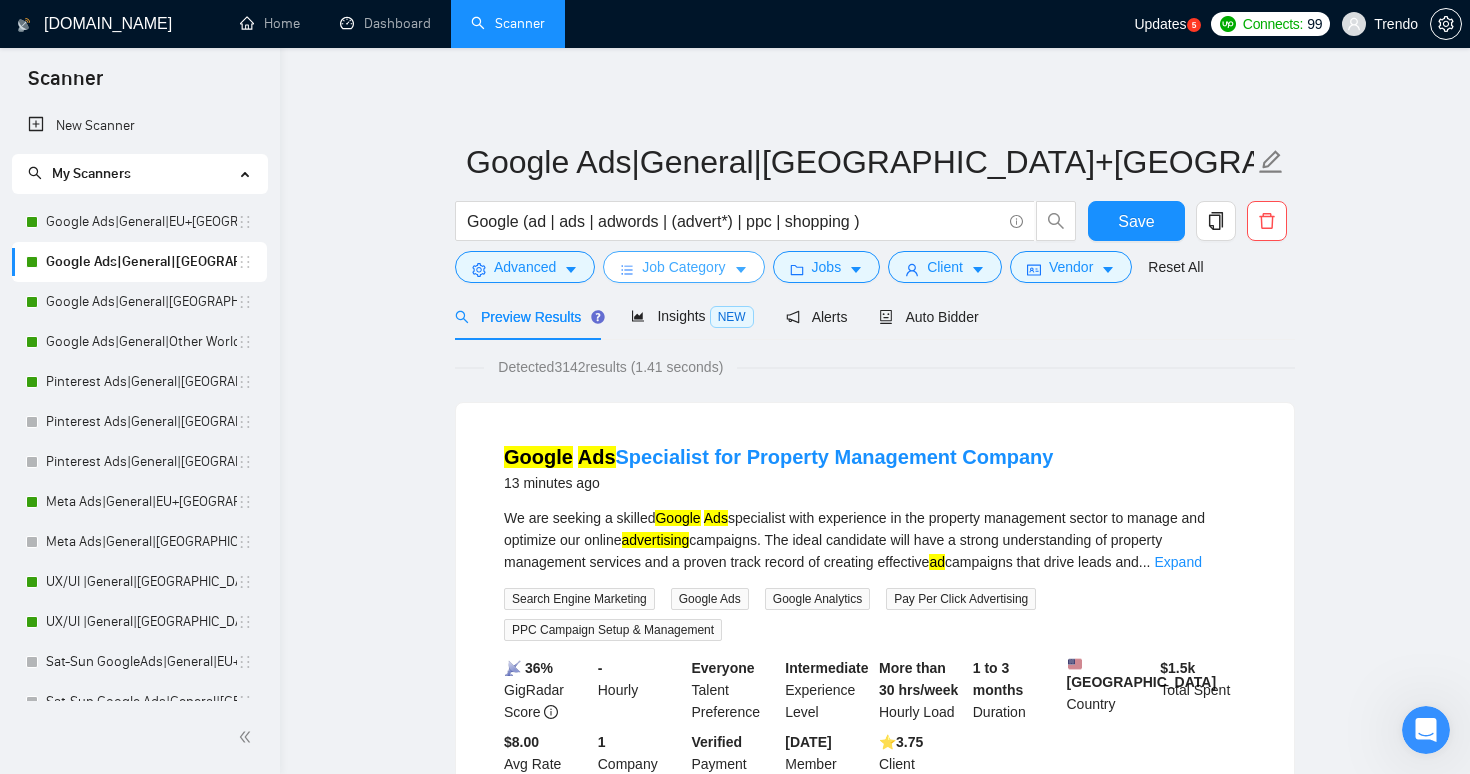 click on "Job Category" at bounding box center [683, 267] 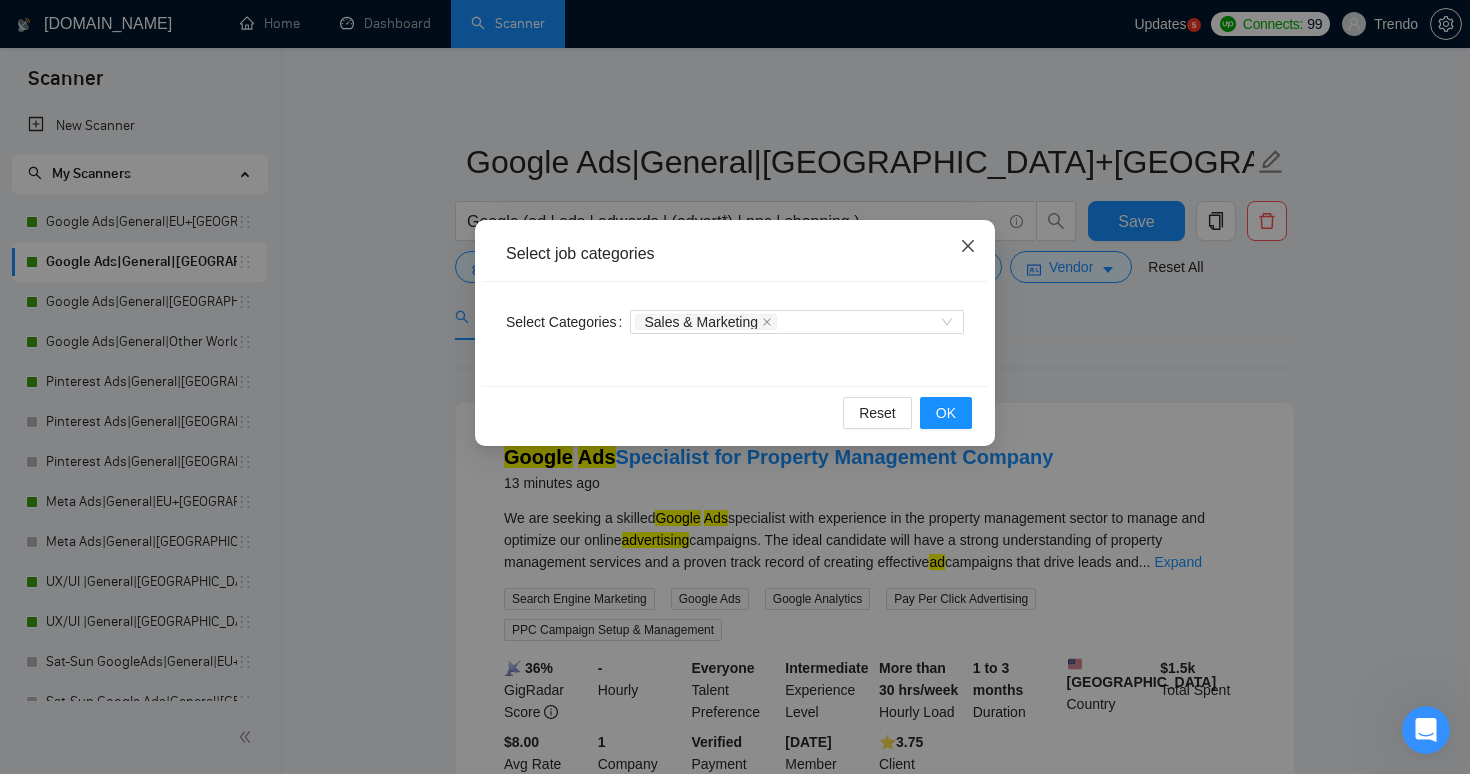 click 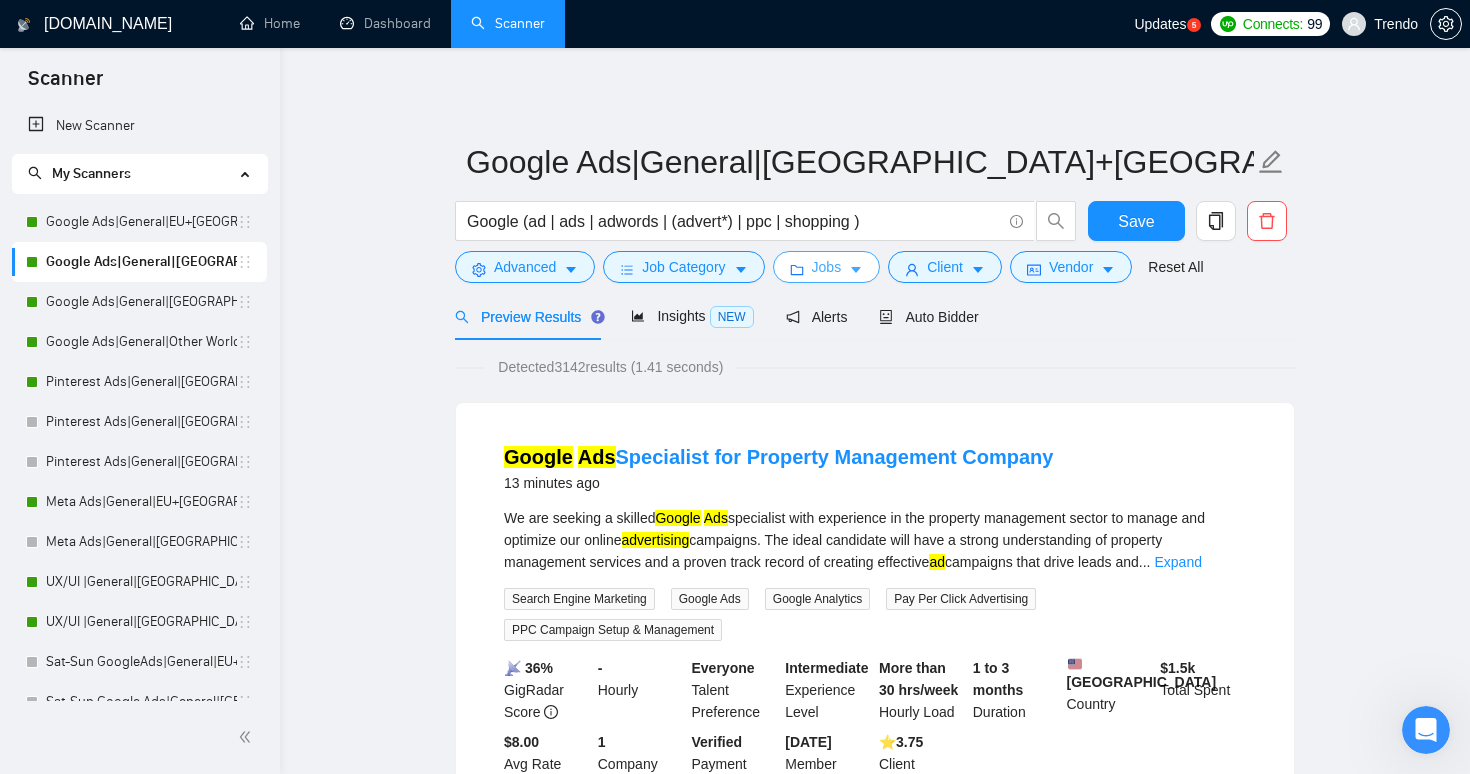 click 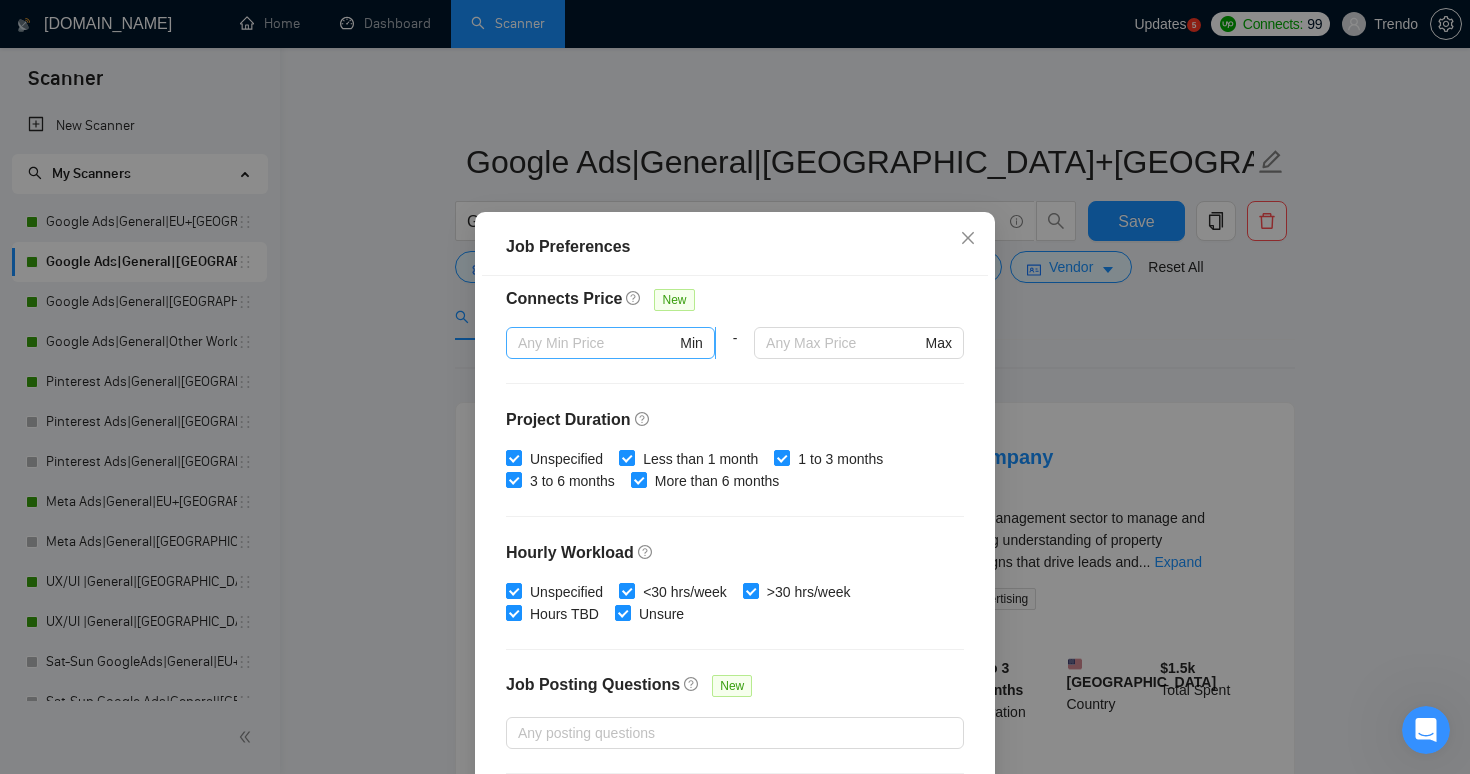 scroll, scrollTop: 585, scrollLeft: 0, axis: vertical 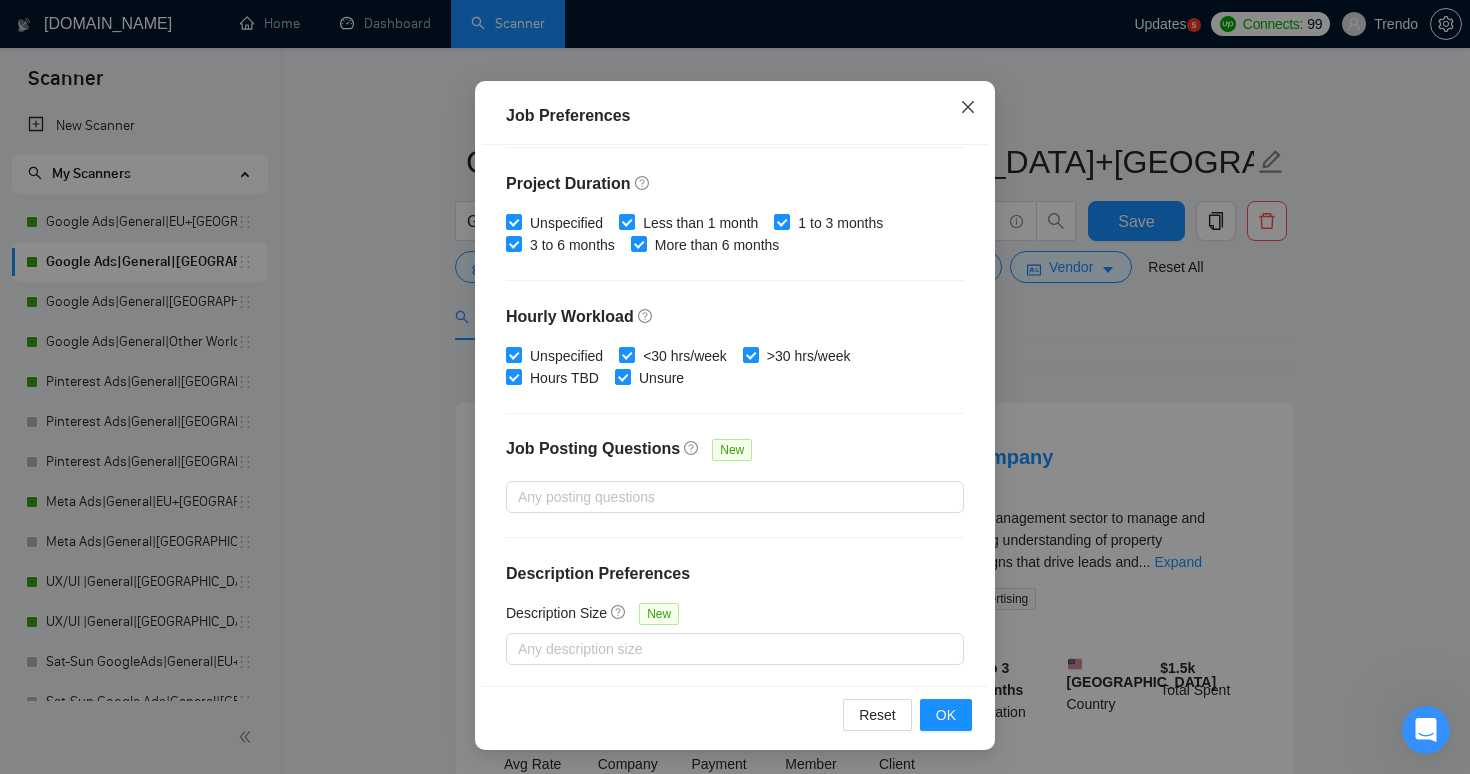 click at bounding box center [968, 108] 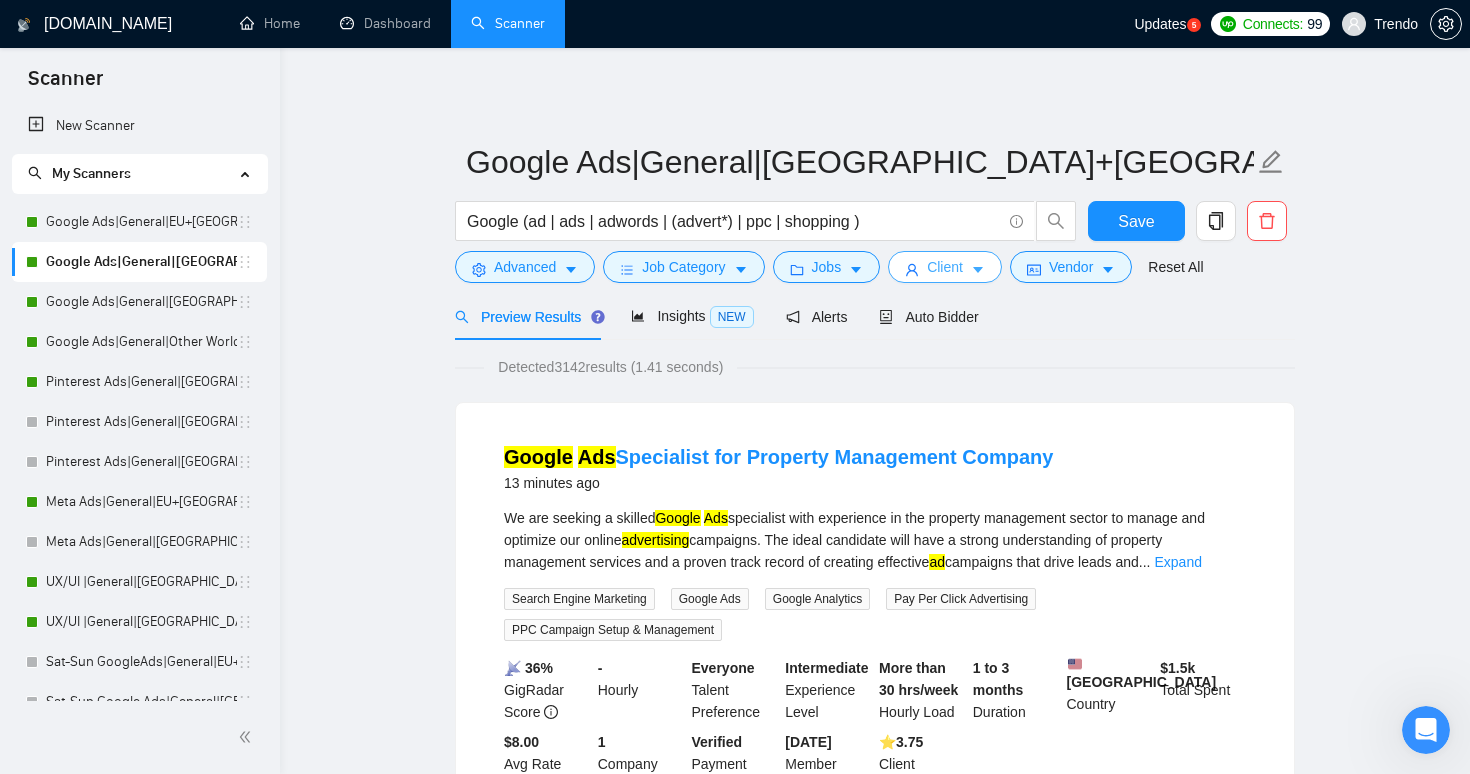 click on "Client" at bounding box center (945, 267) 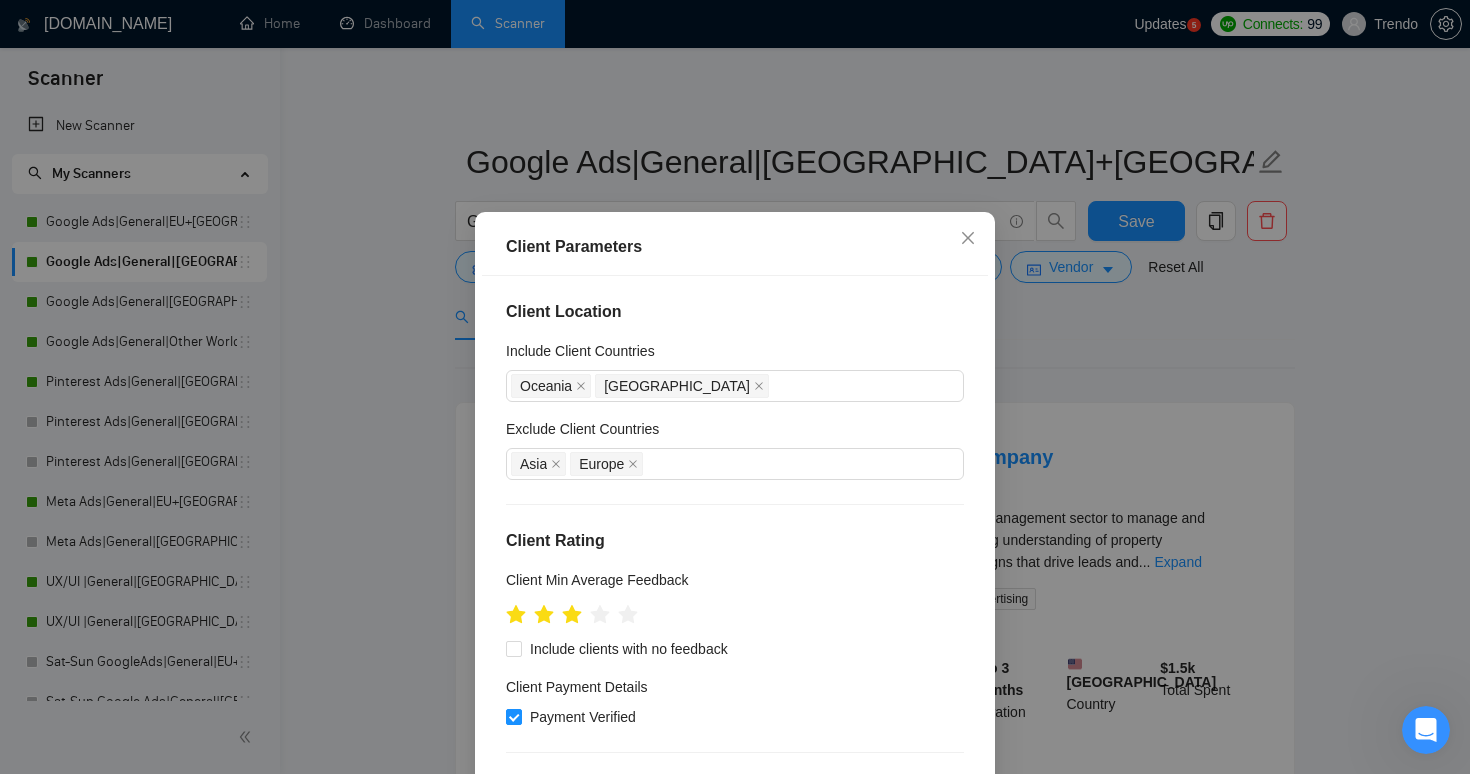 click on "Client Parameters Client Location Include Client Countries [GEOGRAPHIC_DATA] [GEOGRAPHIC_DATA]   Exclude Client Countries [GEOGRAPHIC_DATA] [GEOGRAPHIC_DATA]   Client Rating Client Min Average Feedback Include clients with no feedback Client Payment Details Payment Verified Hire Rate Stats   Client Total Spent $ 1000 Min - $ Max Client Hire Rate New   Any hire rate   Avg Hourly Rate Paid New $ Min - $ Max Include Clients without Sufficient History Client Profile Client Industry New   Any industry Client Company Size Unspecified 1 2 - 9 10 - 99 100 - 499 500 - 999 1,000+   Enterprise Clients New   Any clients Reset OK" at bounding box center (735, 387) 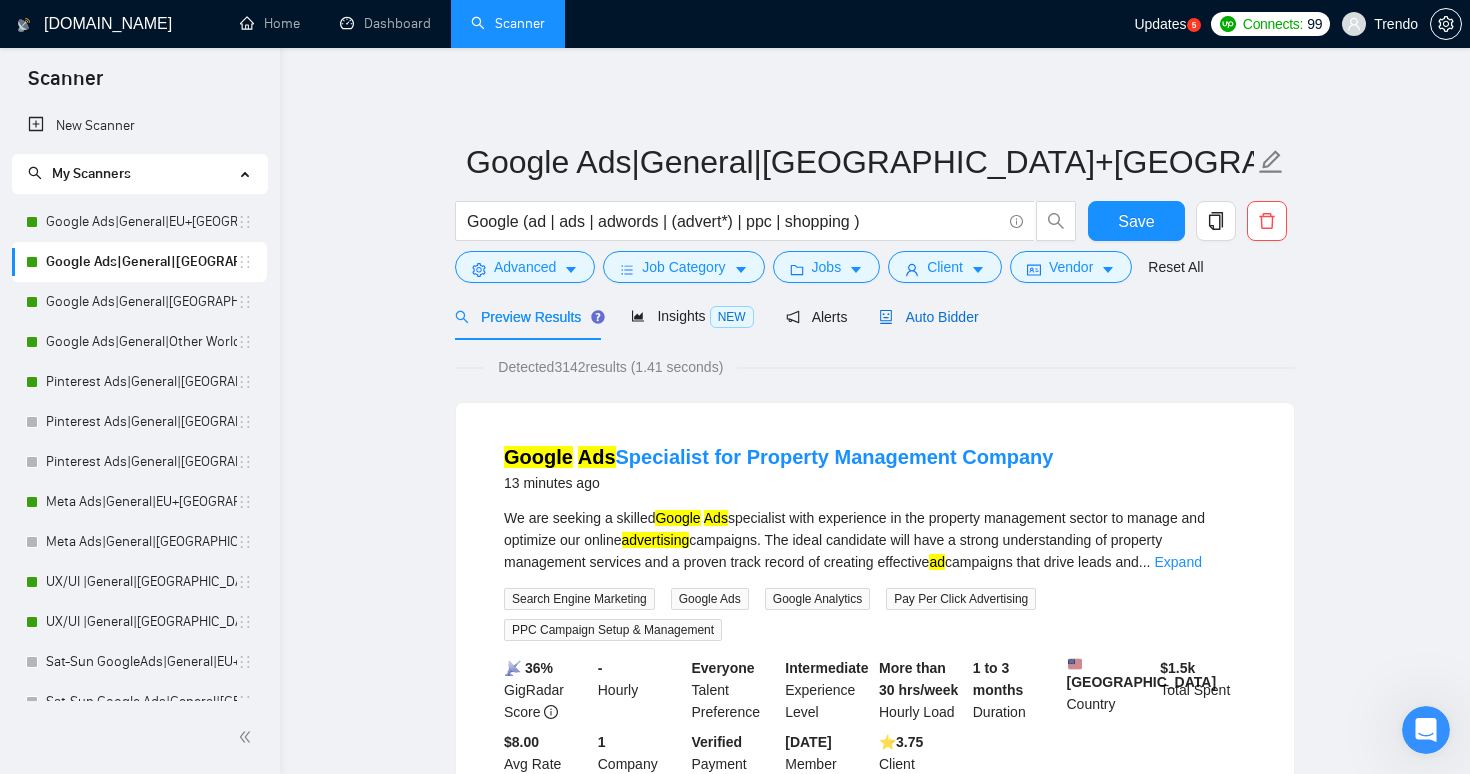 click on "Auto Bidder" at bounding box center (928, 317) 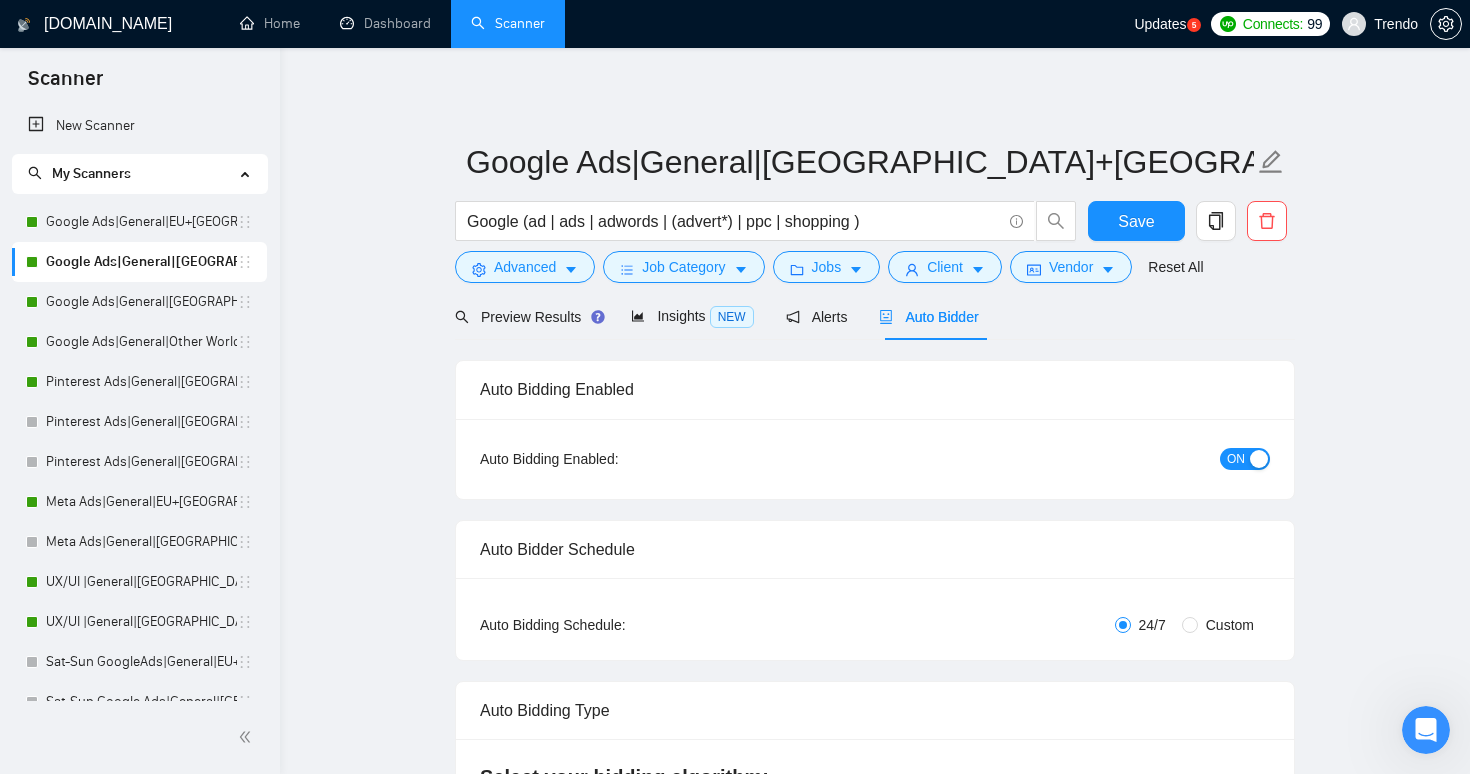 type 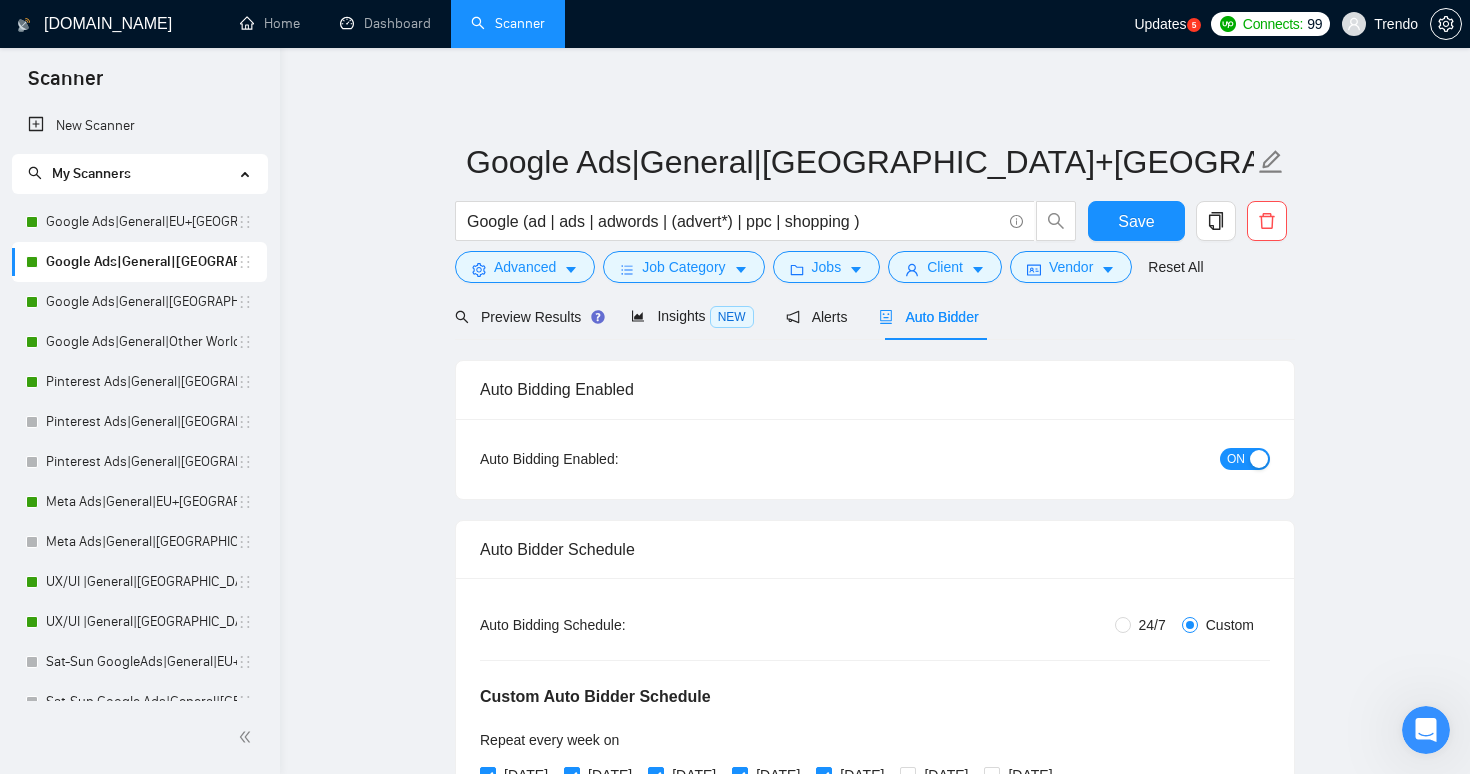 type 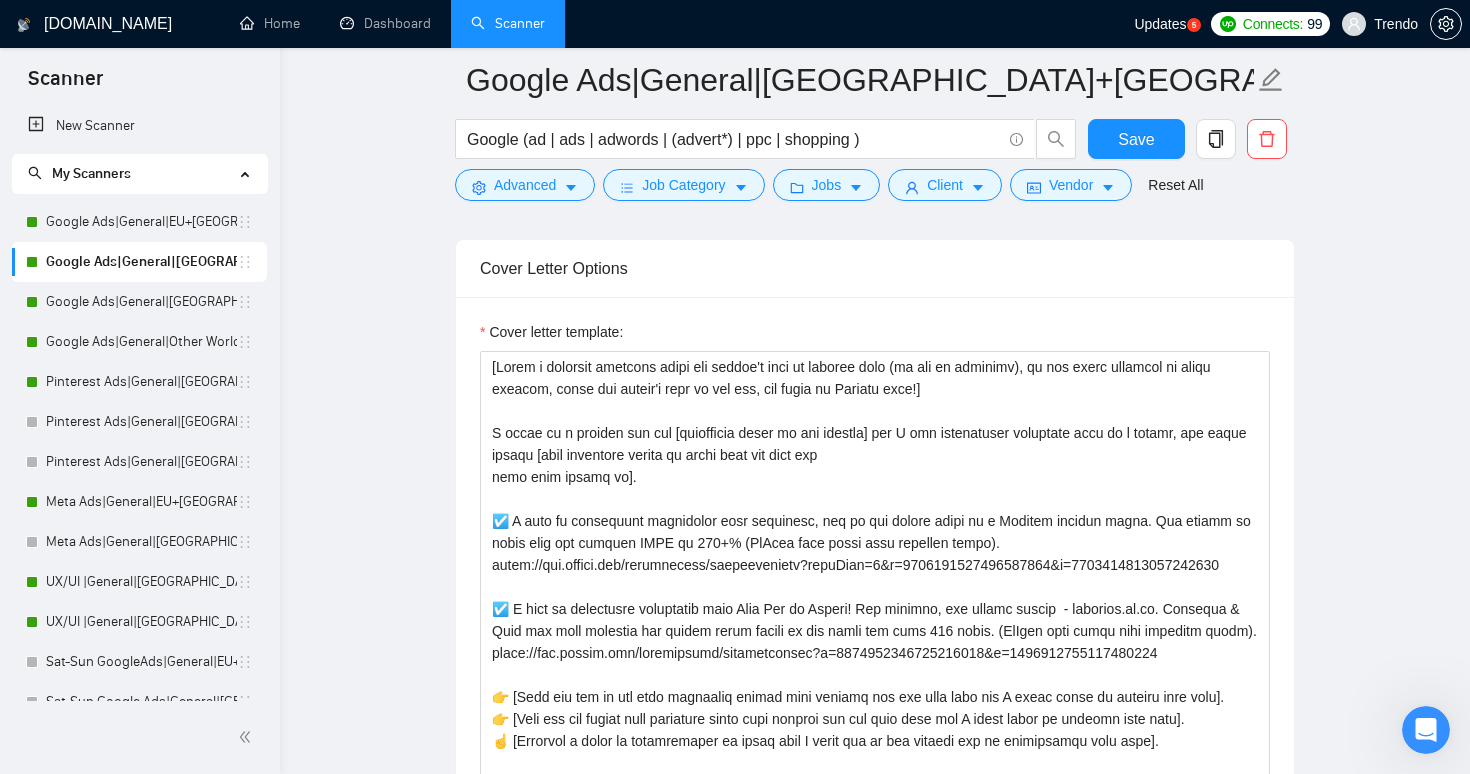 scroll, scrollTop: 1575, scrollLeft: 0, axis: vertical 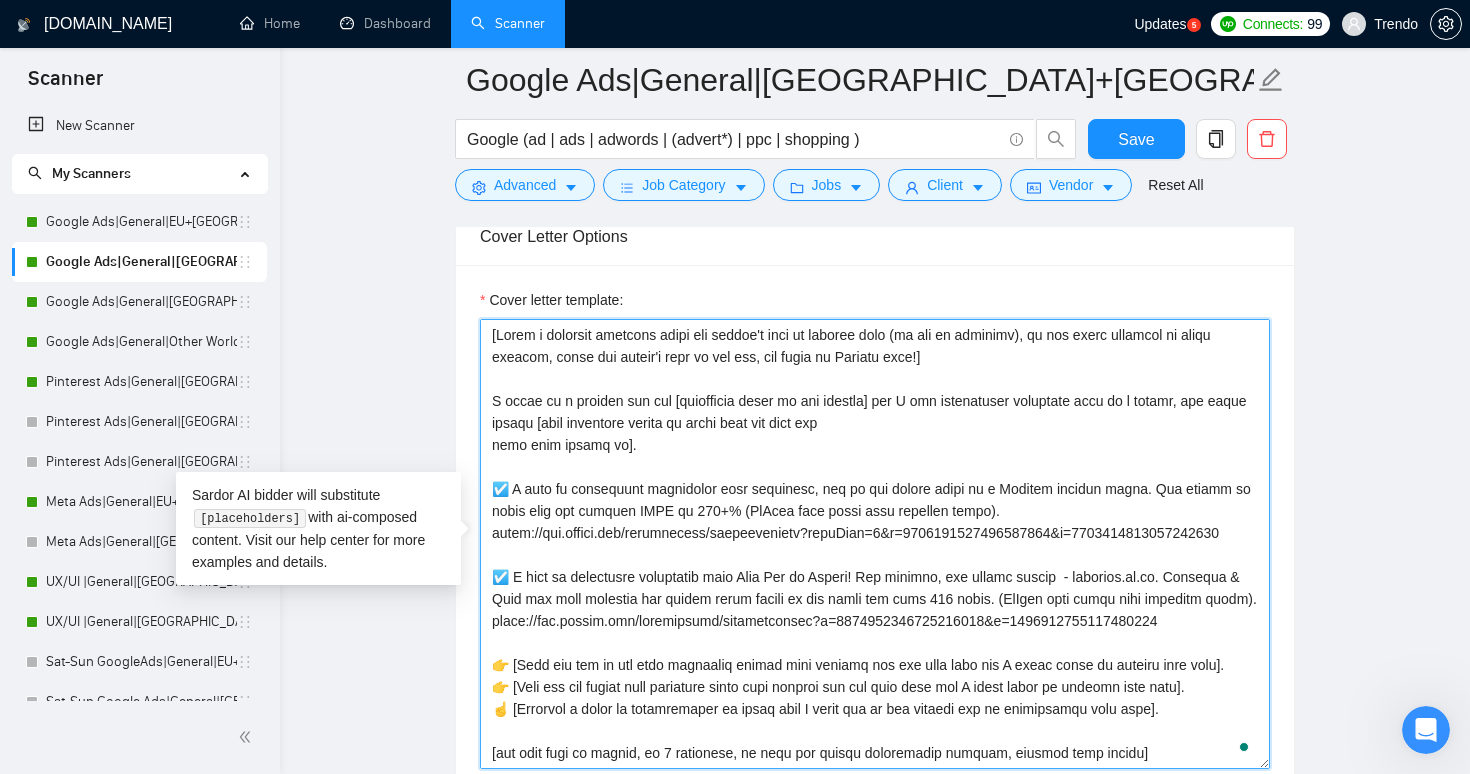 drag, startPoint x: 957, startPoint y: 369, endPoint x: 445, endPoint y: 319, distance: 514.4356 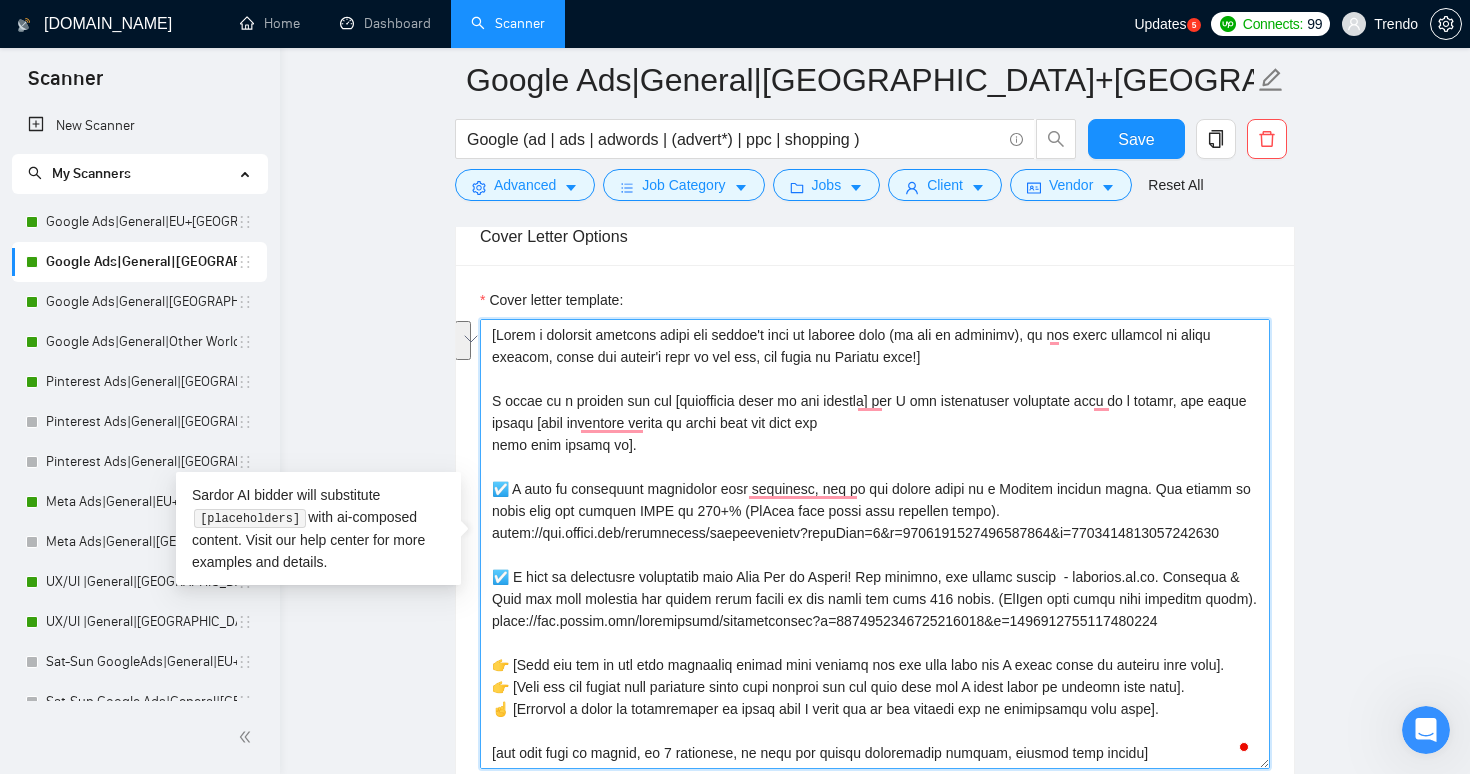 click on "Cover letter template:" at bounding box center (875, 544) 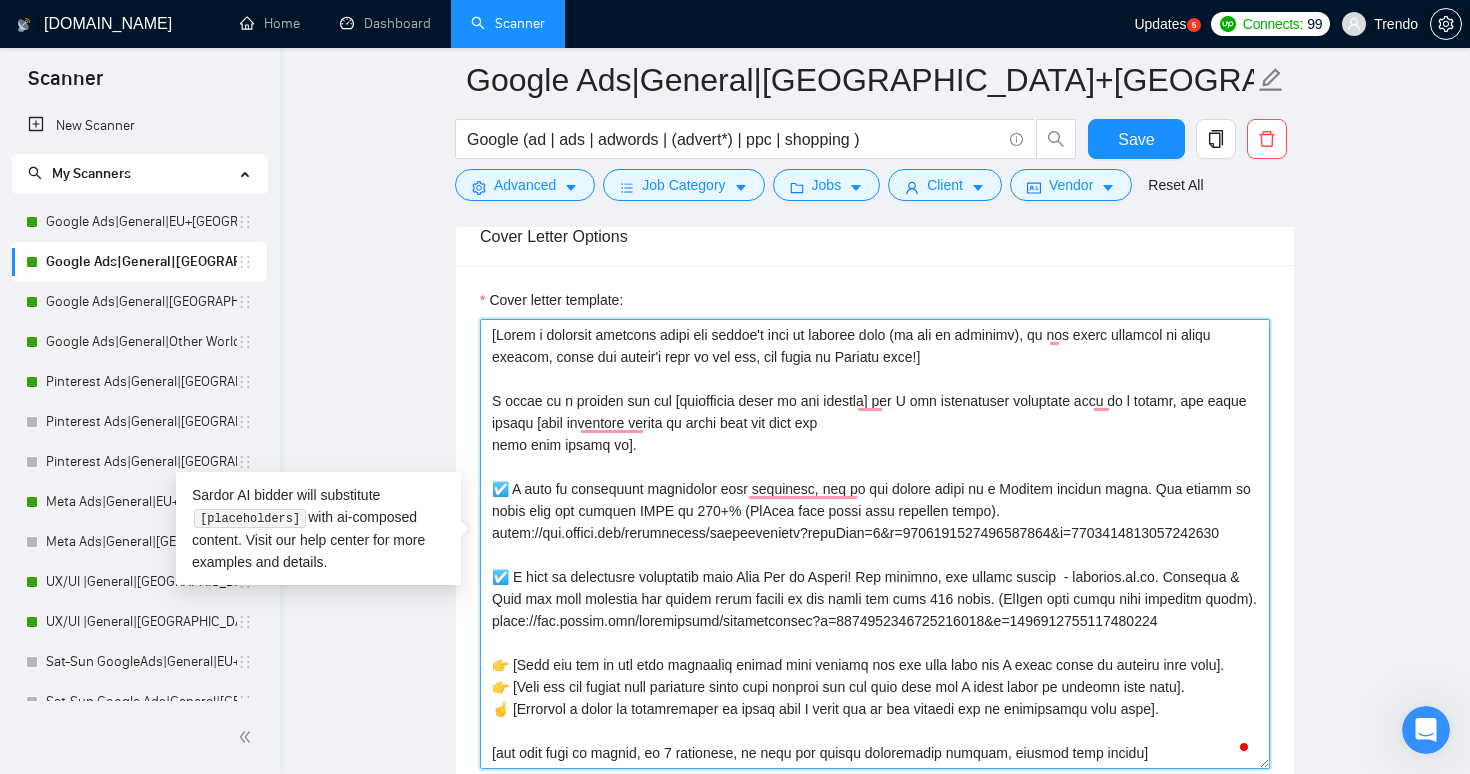 scroll, scrollTop: 132, scrollLeft: 0, axis: vertical 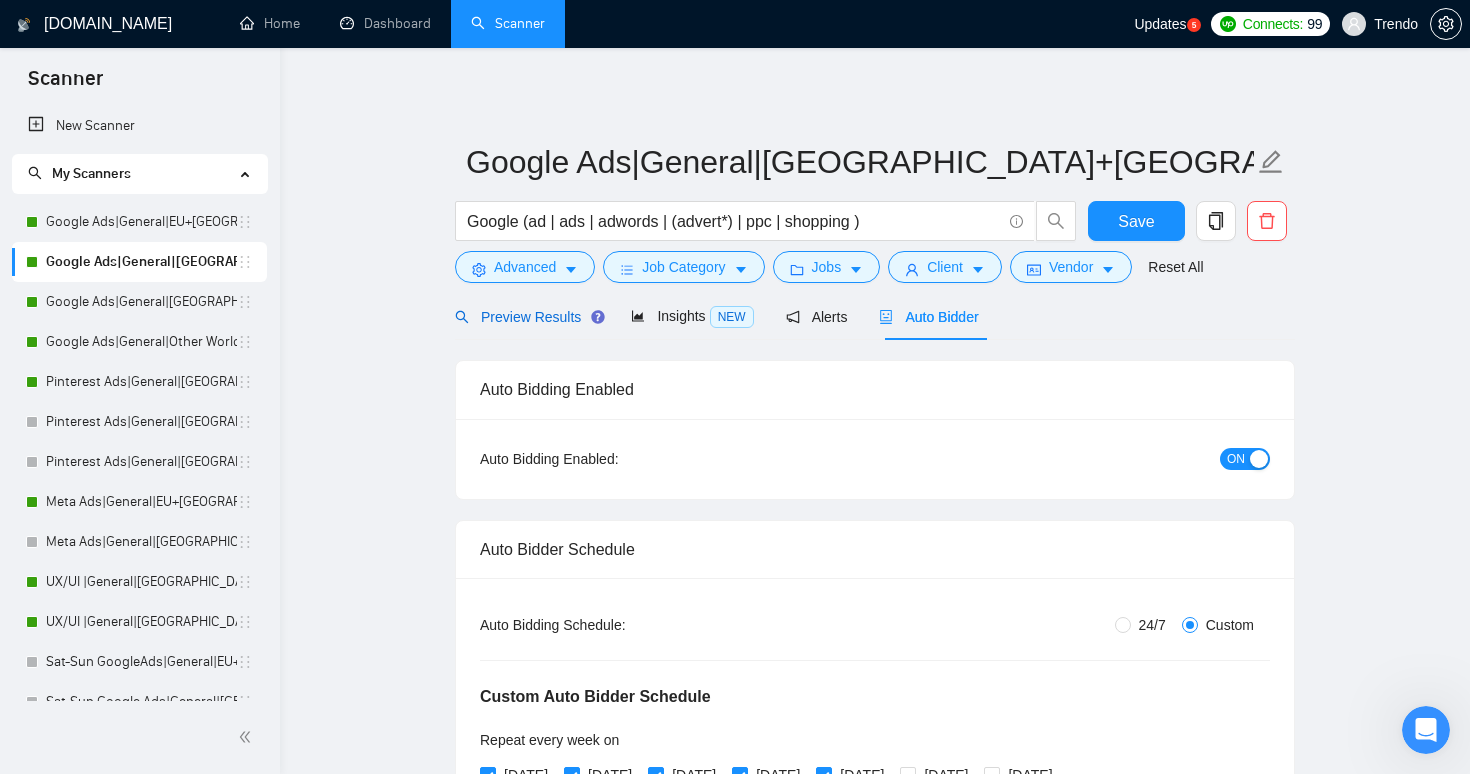 click on "Preview Results" at bounding box center (527, 317) 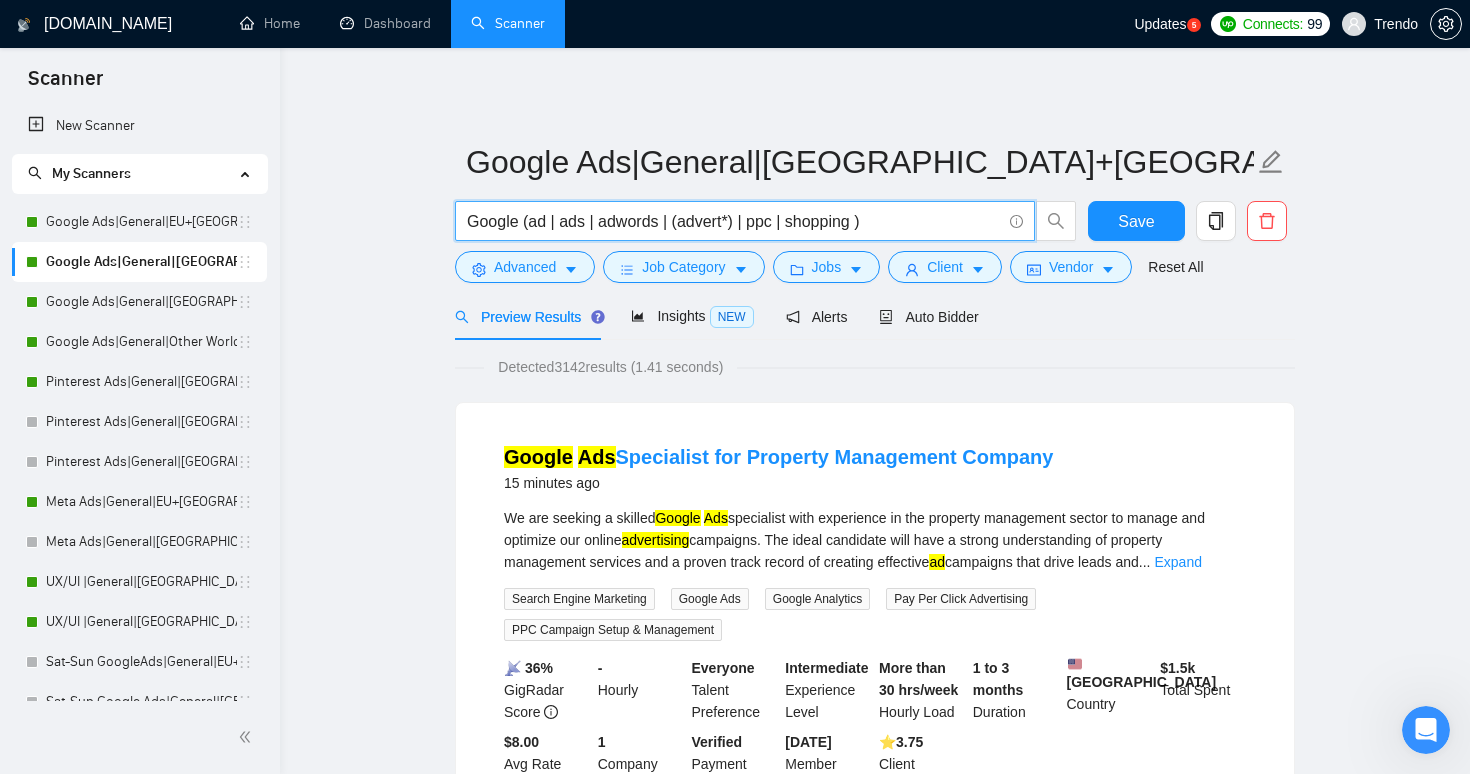 drag, startPoint x: 877, startPoint y: 225, endPoint x: 272, endPoint y: 225, distance: 605 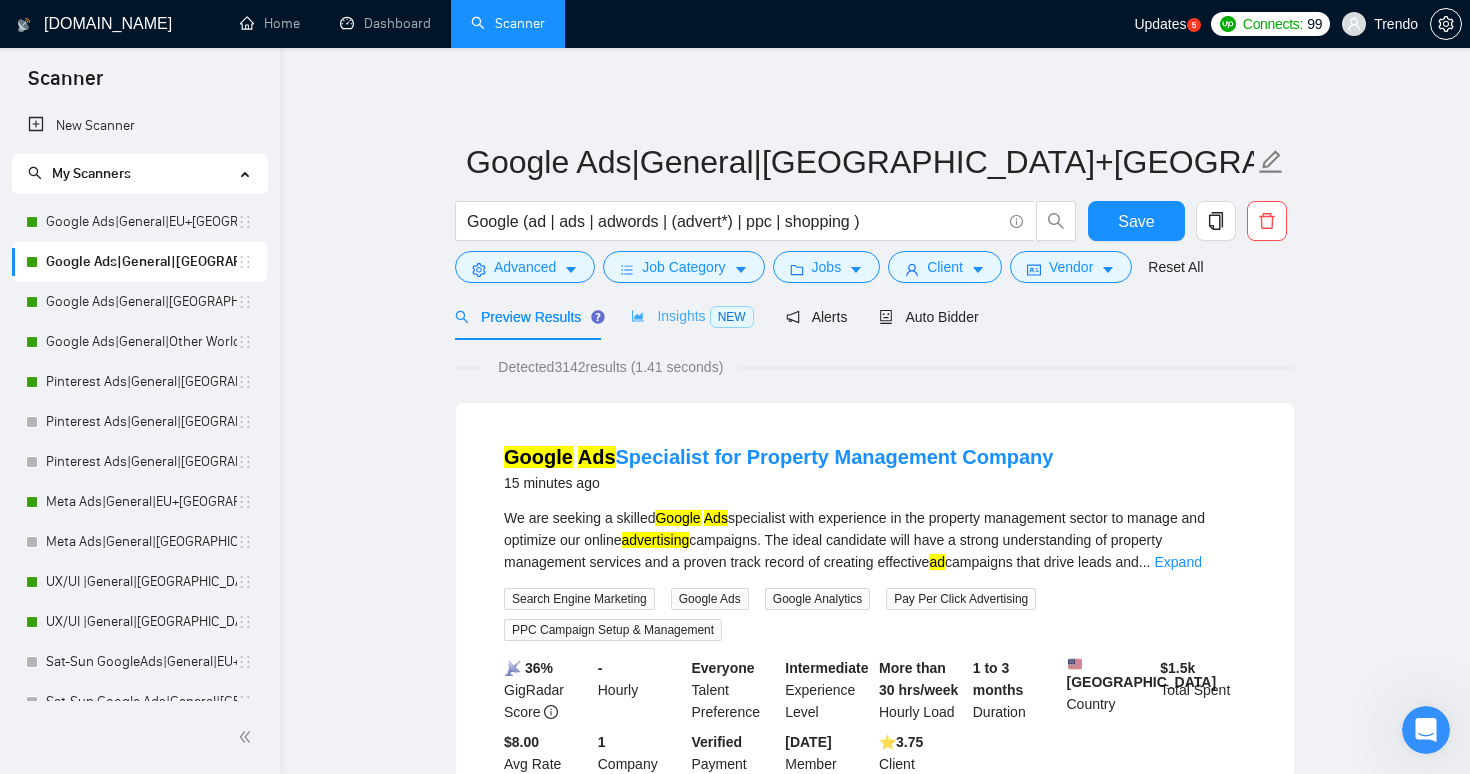 click on "Insights NEW" at bounding box center (692, 316) 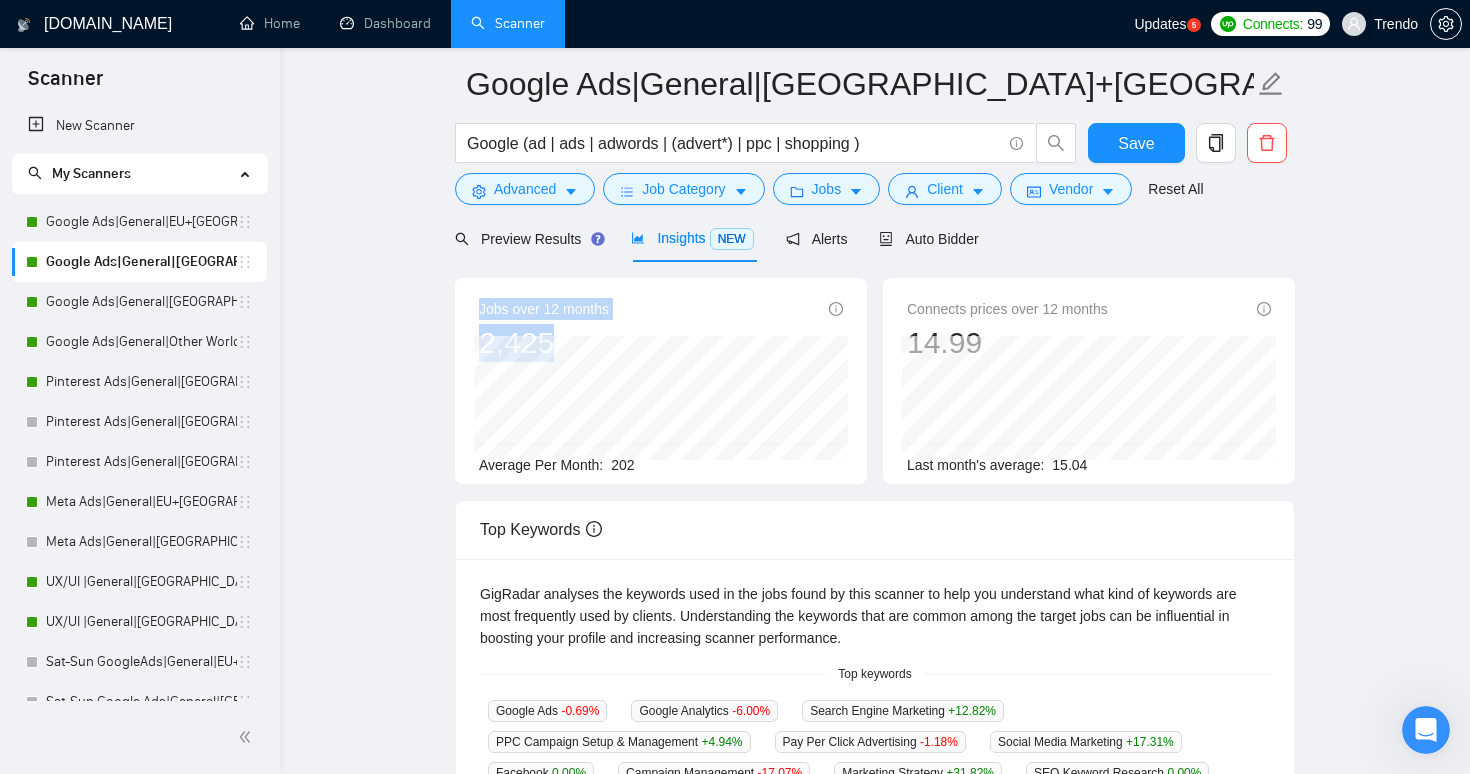 click on "Jobs over 12 months 2,425
[DATE] 234 Average Per Month: 202" at bounding box center [661, 387] 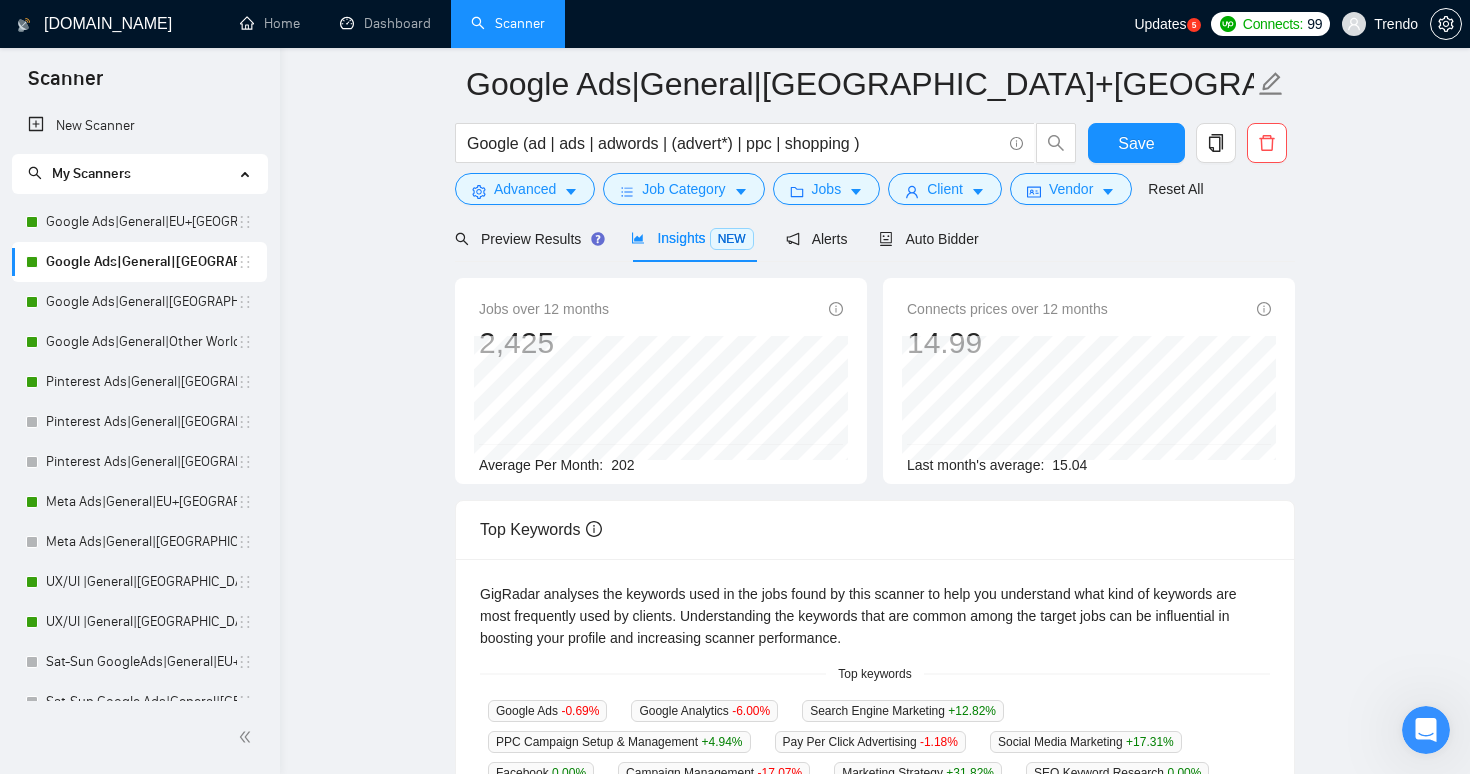 click on "Connects prices over 12 months 14.99   Last month's average: 15.04" at bounding box center [1089, 381] 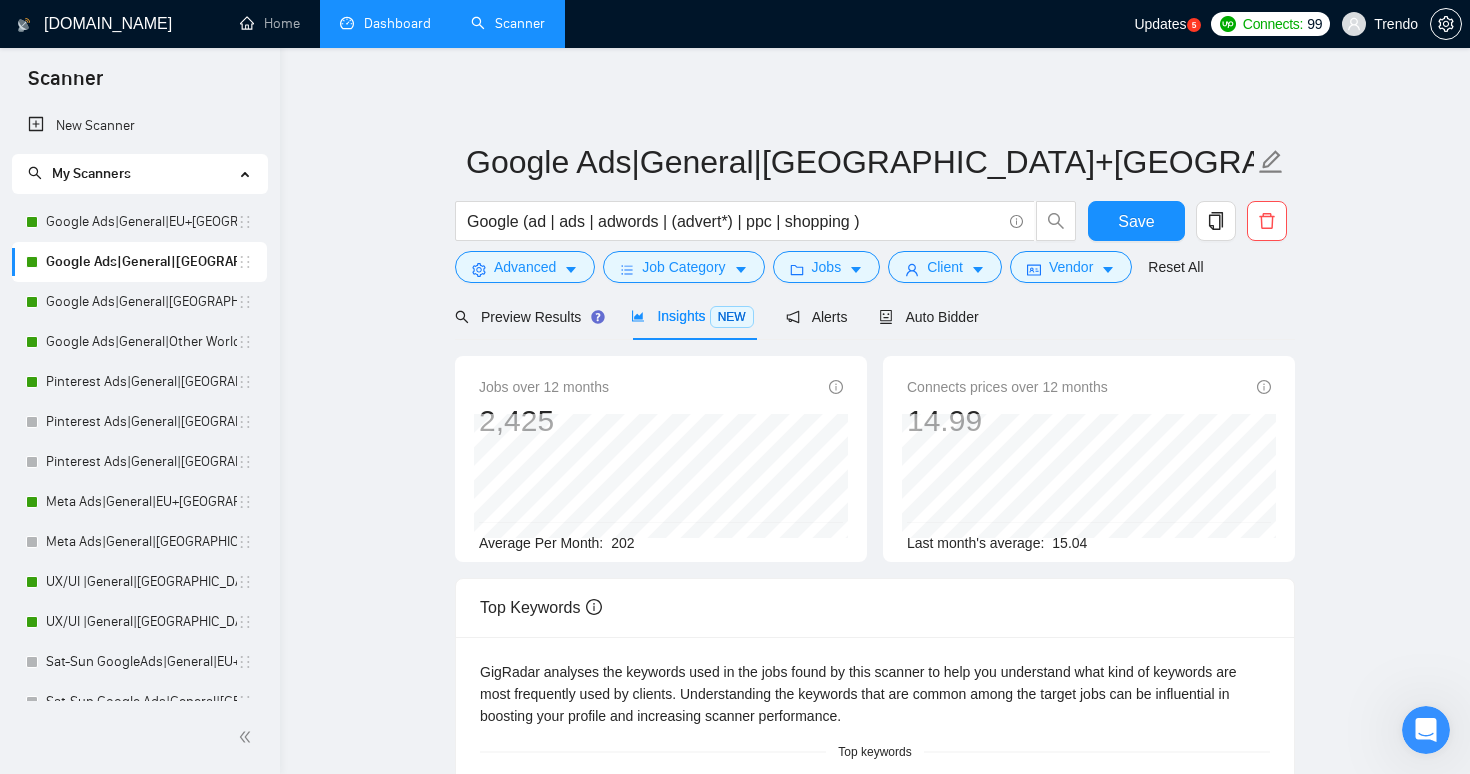 click on "Dashboard" at bounding box center (385, 23) 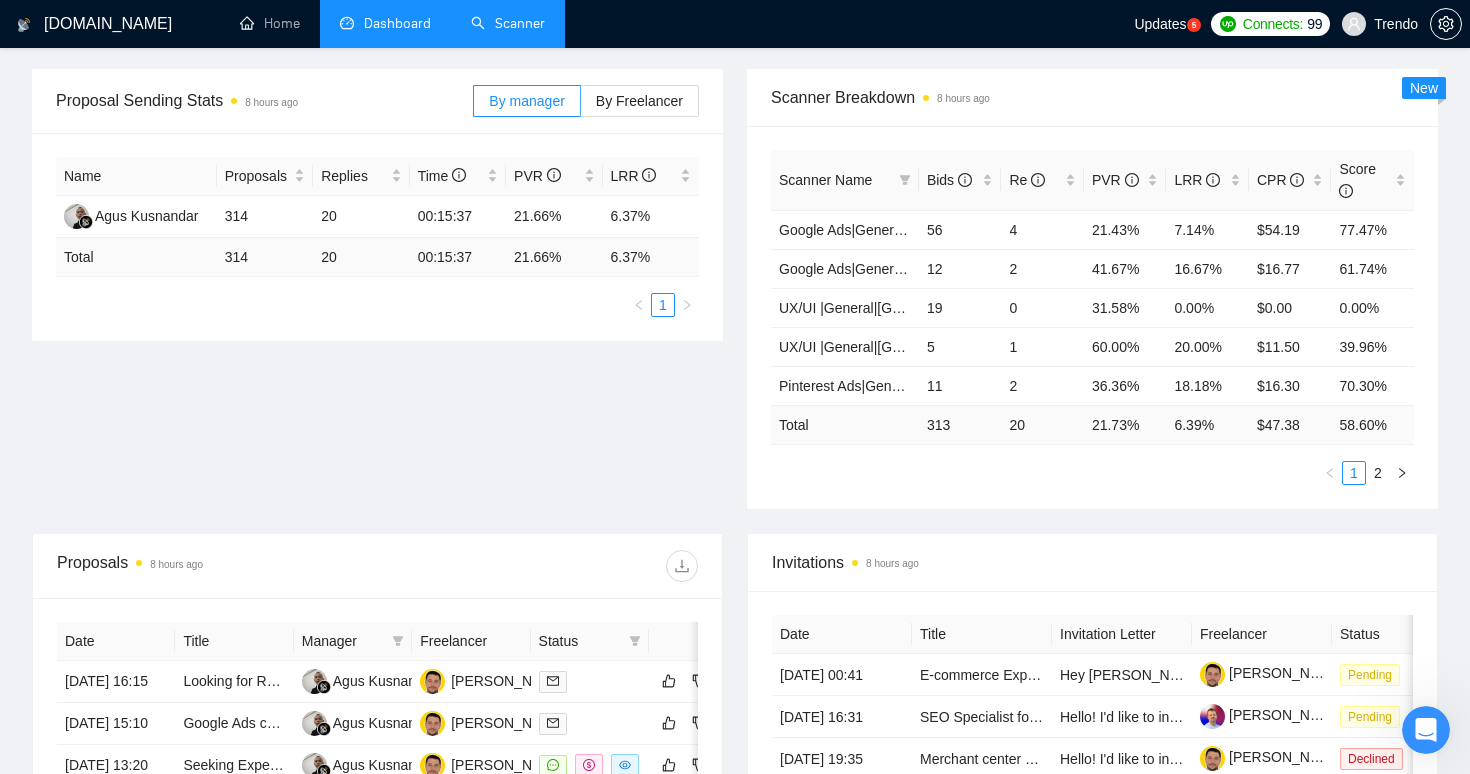click on "Scanner" at bounding box center (508, 23) 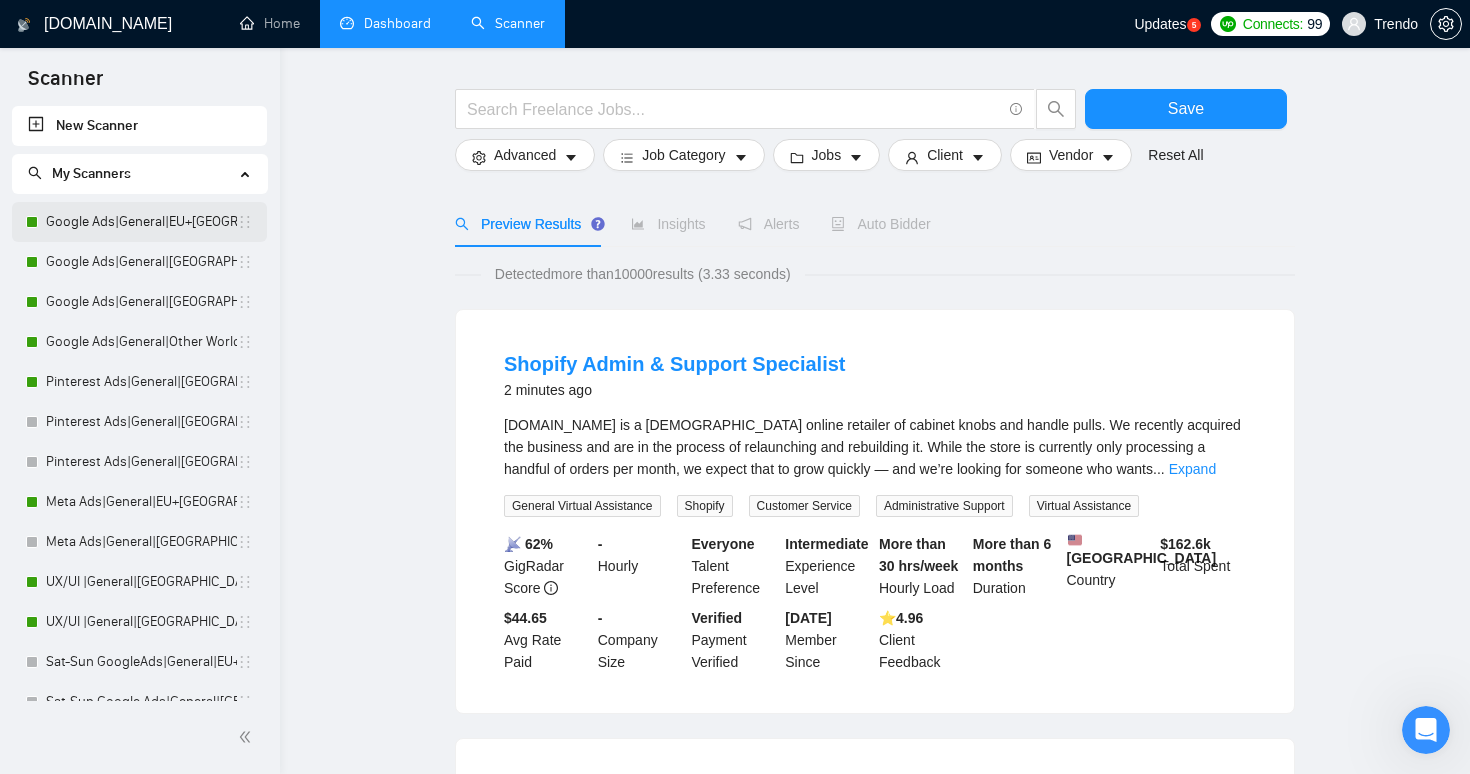 click on "Google Ads|General|EU+[GEOGRAPHIC_DATA]|" at bounding box center [141, 222] 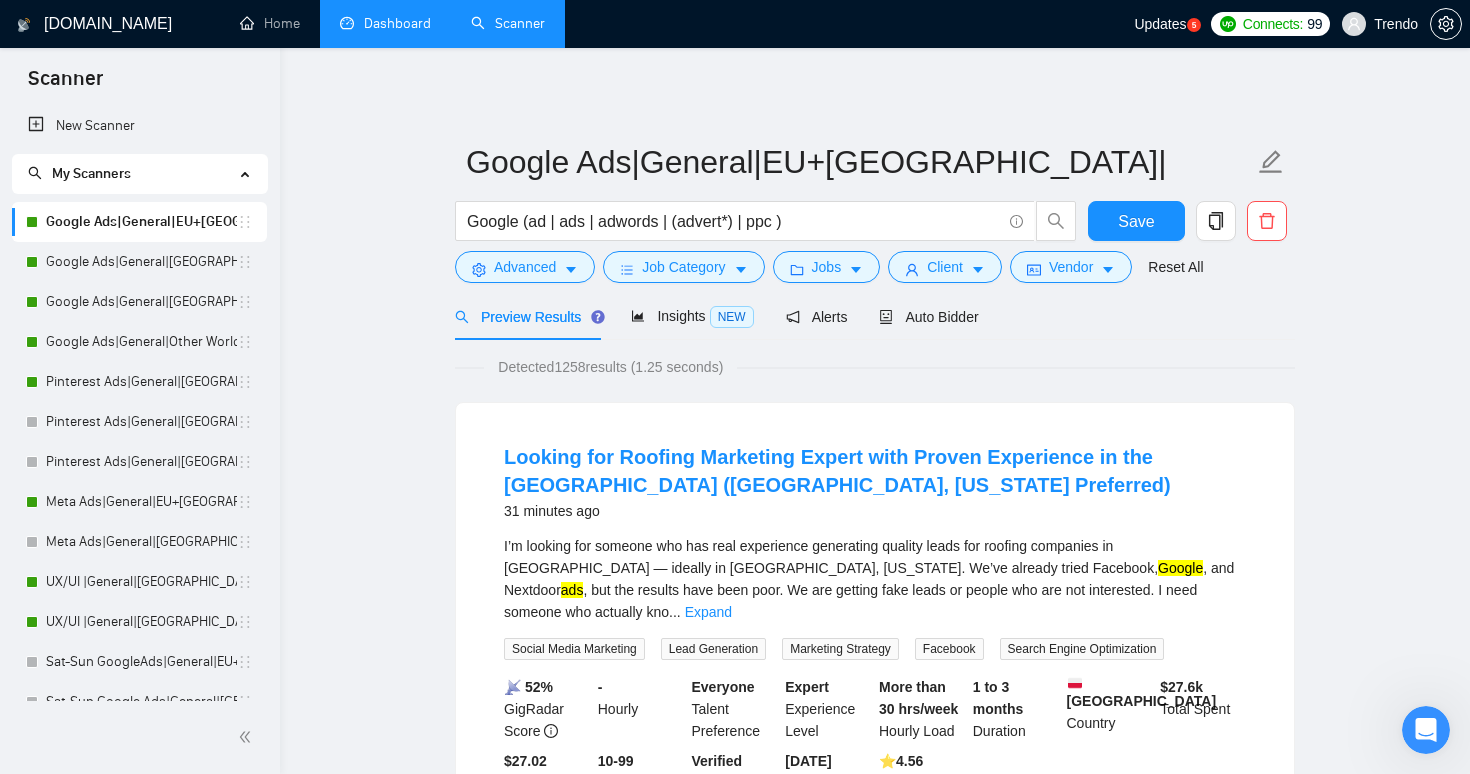 click on "Dashboard" at bounding box center [385, 23] 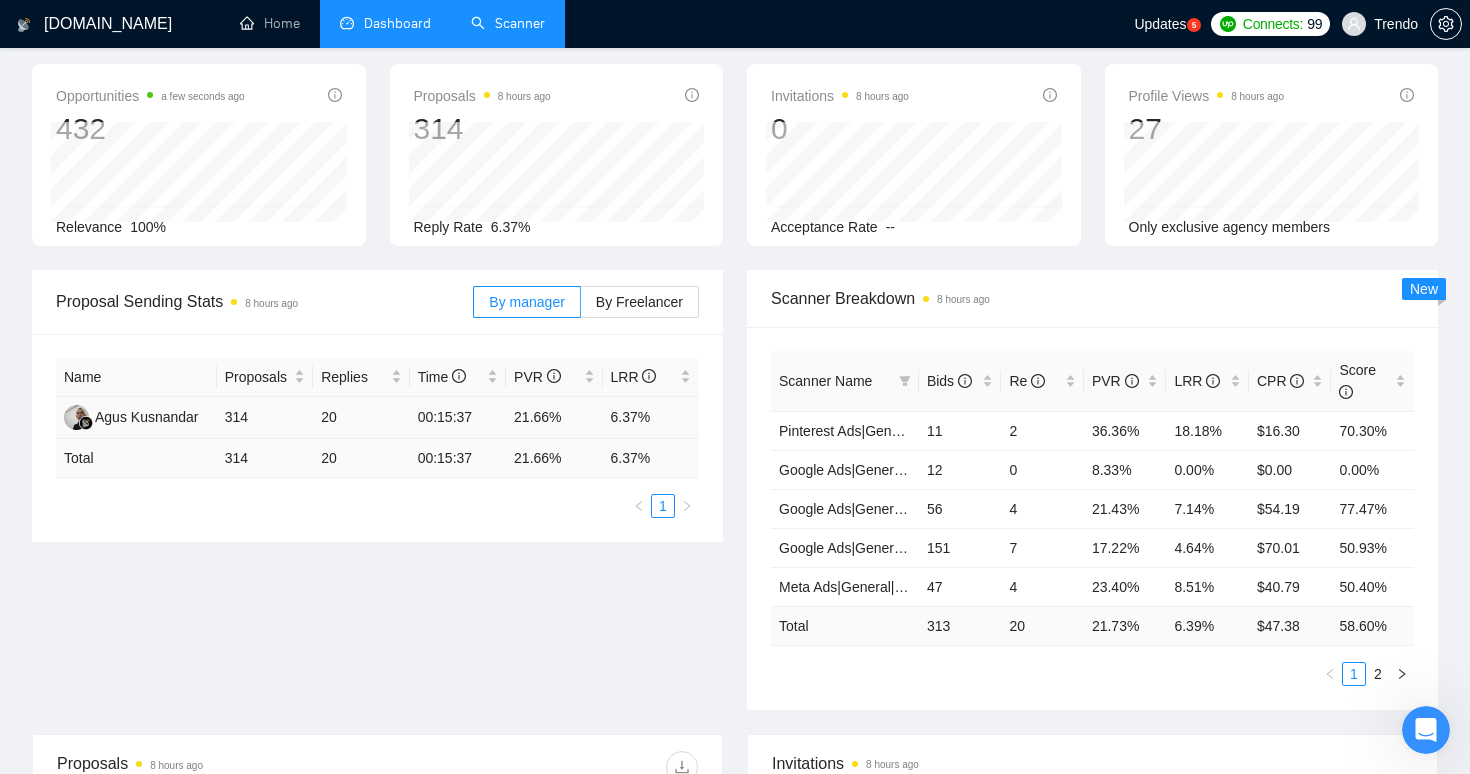 scroll, scrollTop: 0, scrollLeft: 0, axis: both 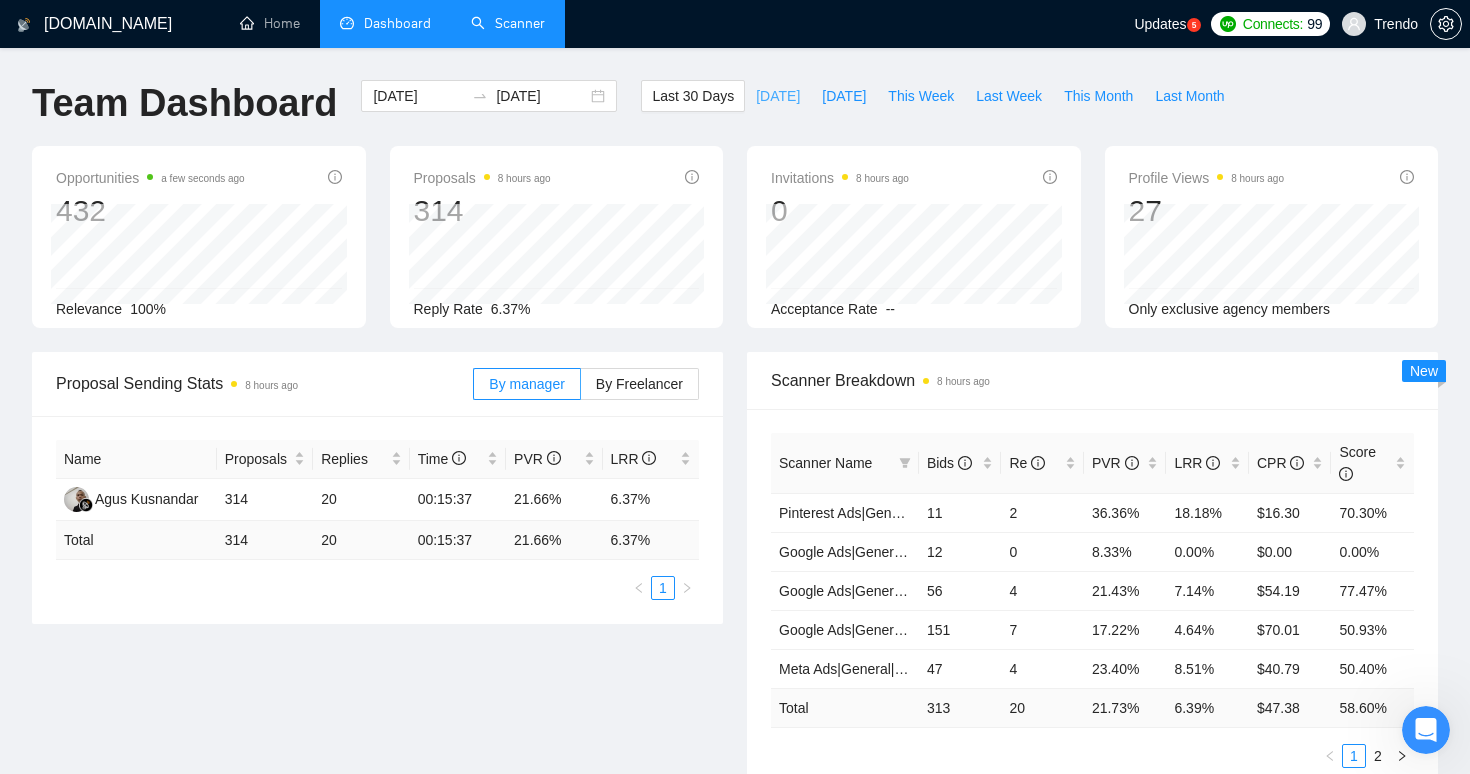click on "[DATE]" at bounding box center (778, 96) 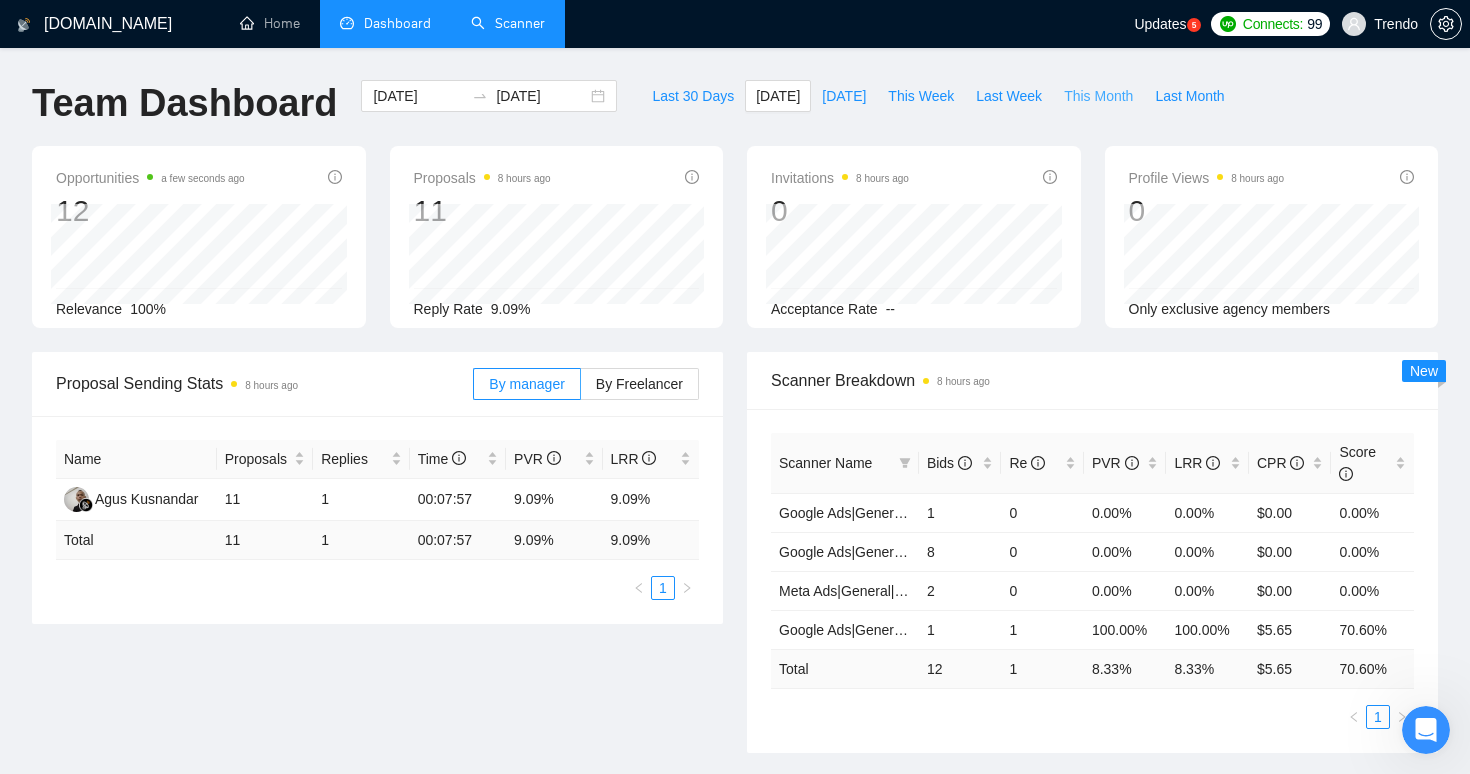 click on "This Month" at bounding box center (1098, 96) 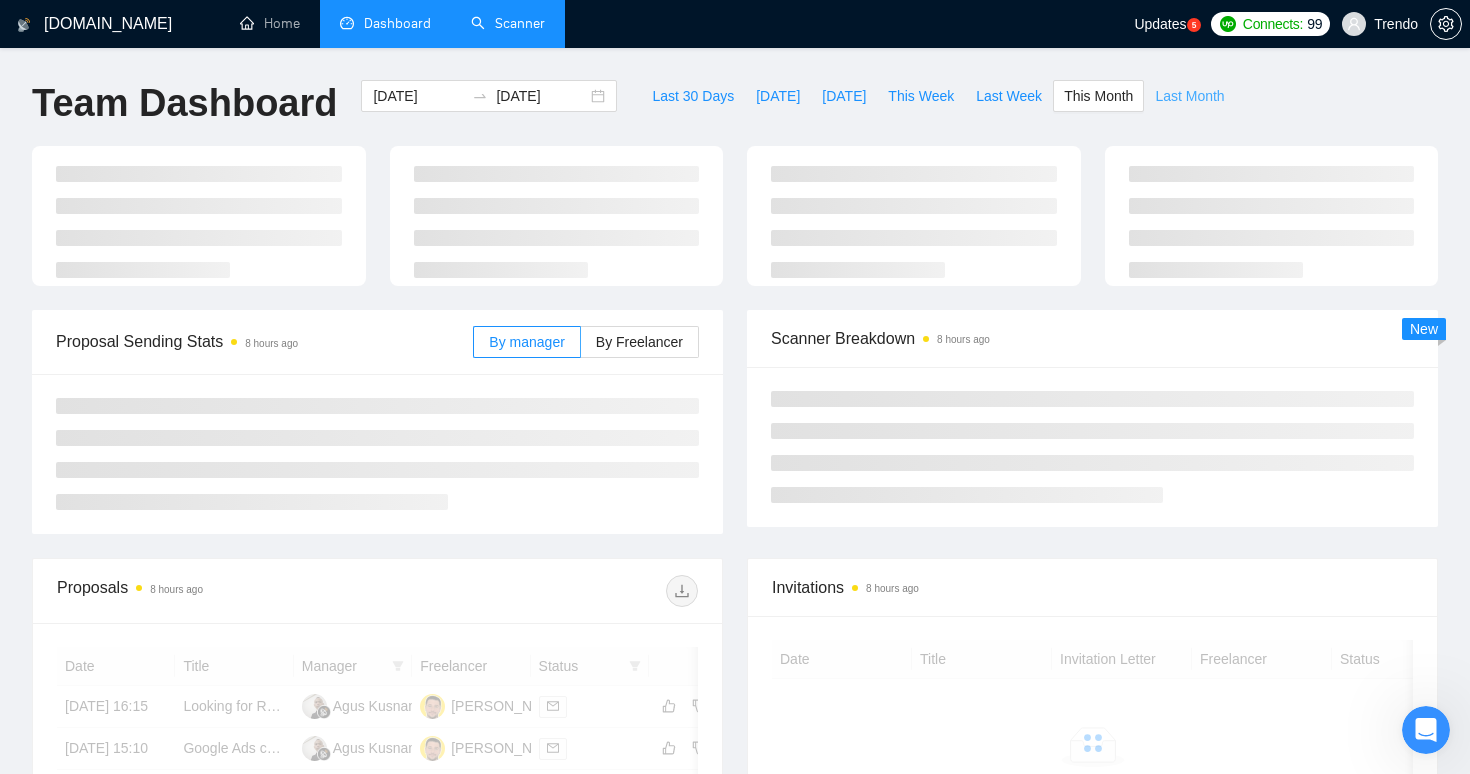 click on "Last Month" at bounding box center [1189, 96] 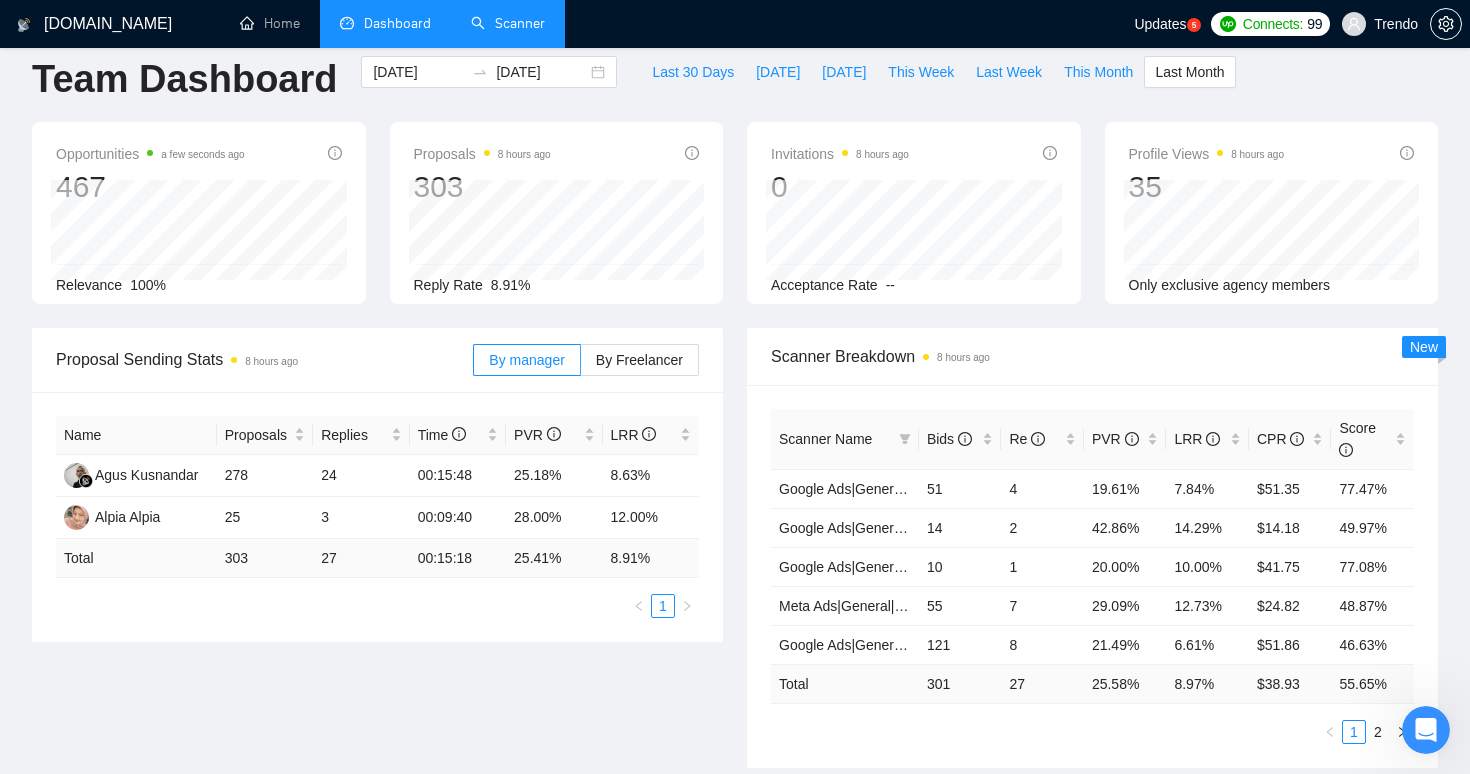 scroll, scrollTop: 0, scrollLeft: 0, axis: both 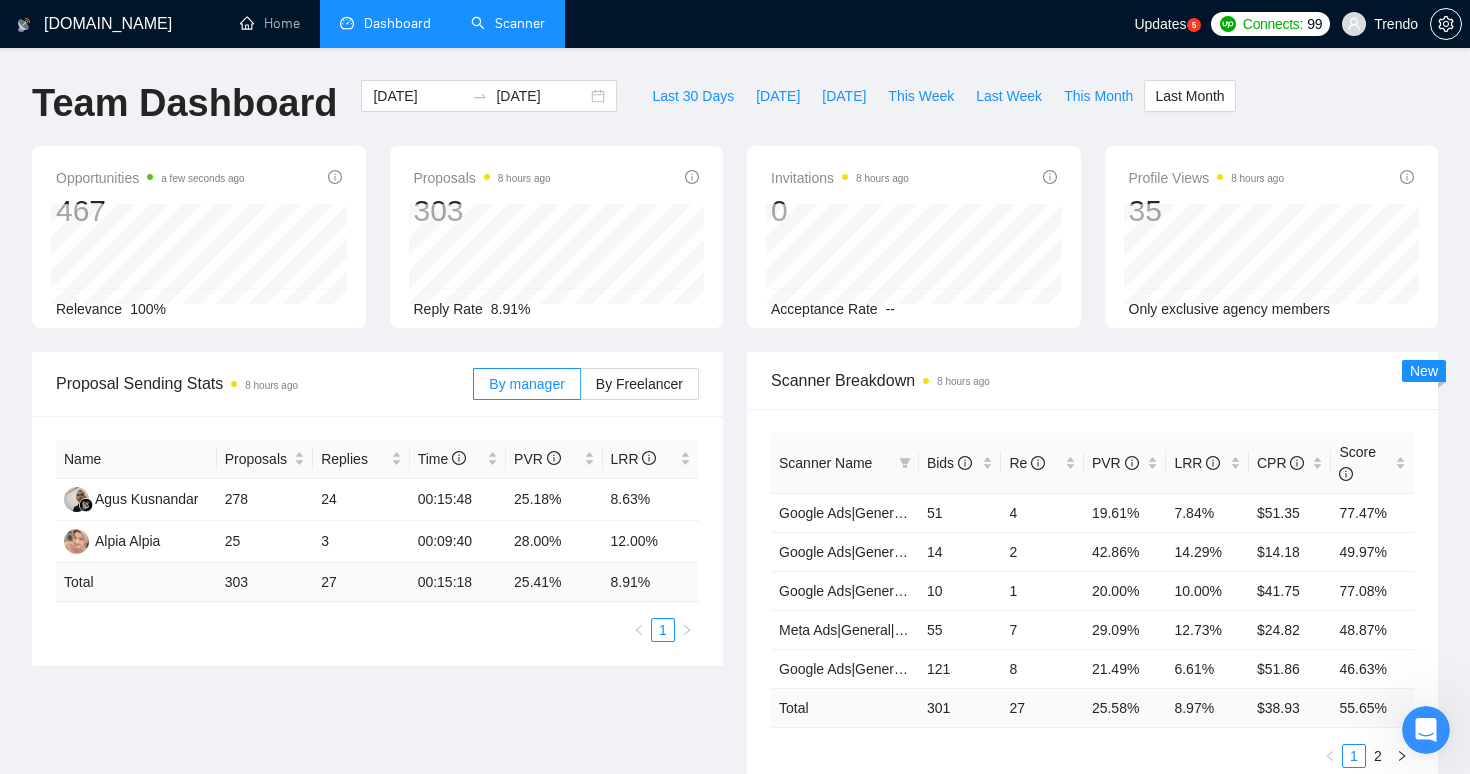 click on "Opportunities a few seconds ago 467   [DATE]
Relevant 12 Relevance 100%" at bounding box center [199, 237] 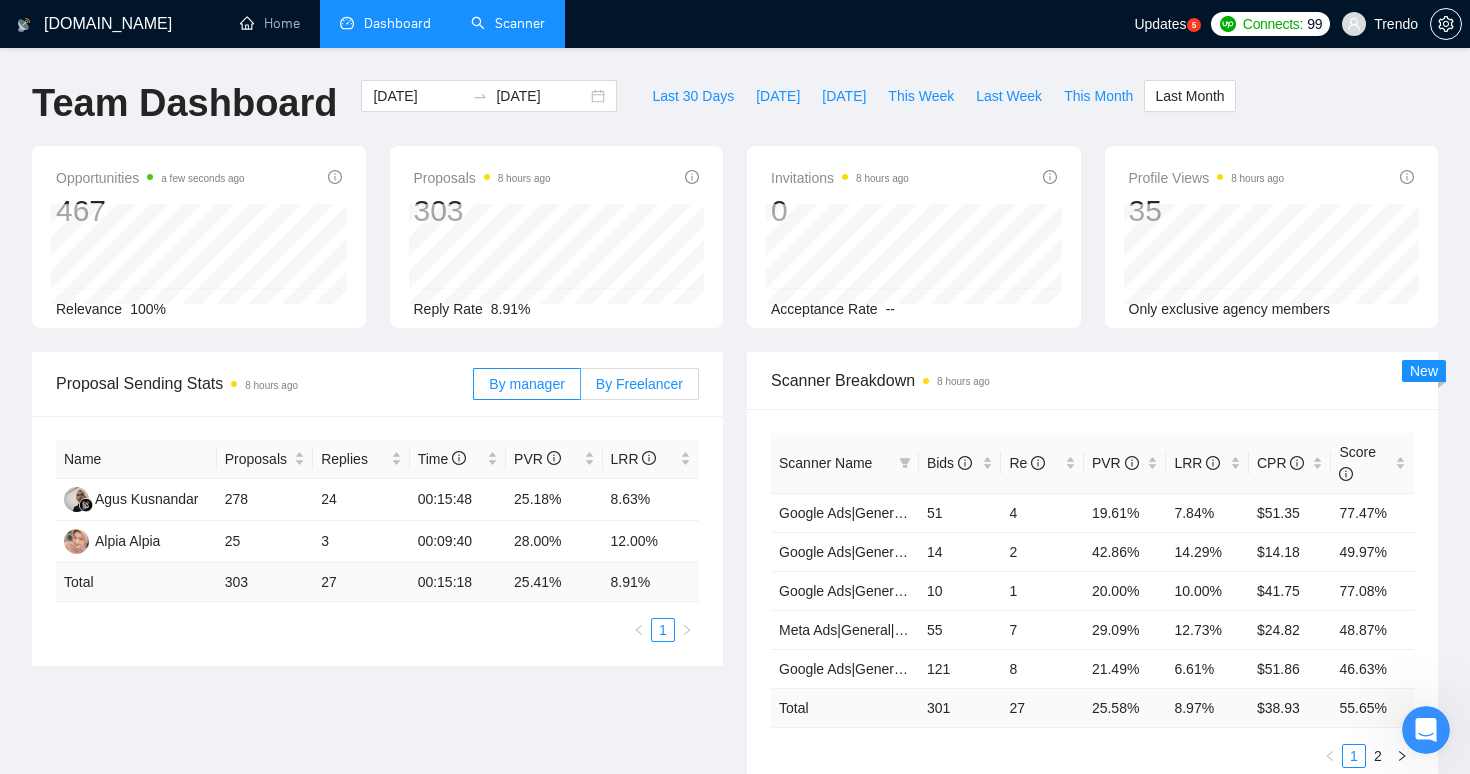 click on "By Freelancer" at bounding box center (639, 384) 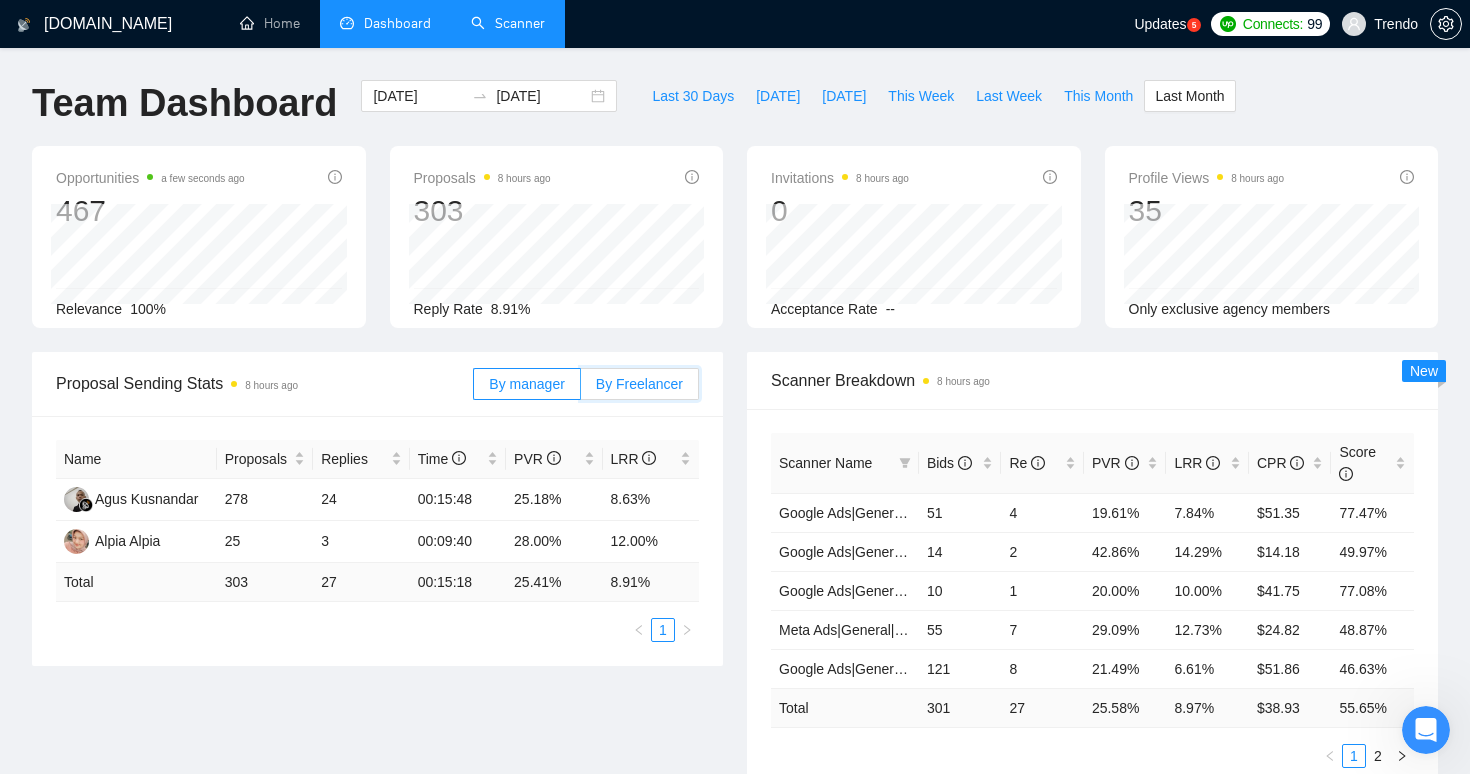 click on "By Freelancer" at bounding box center [581, 389] 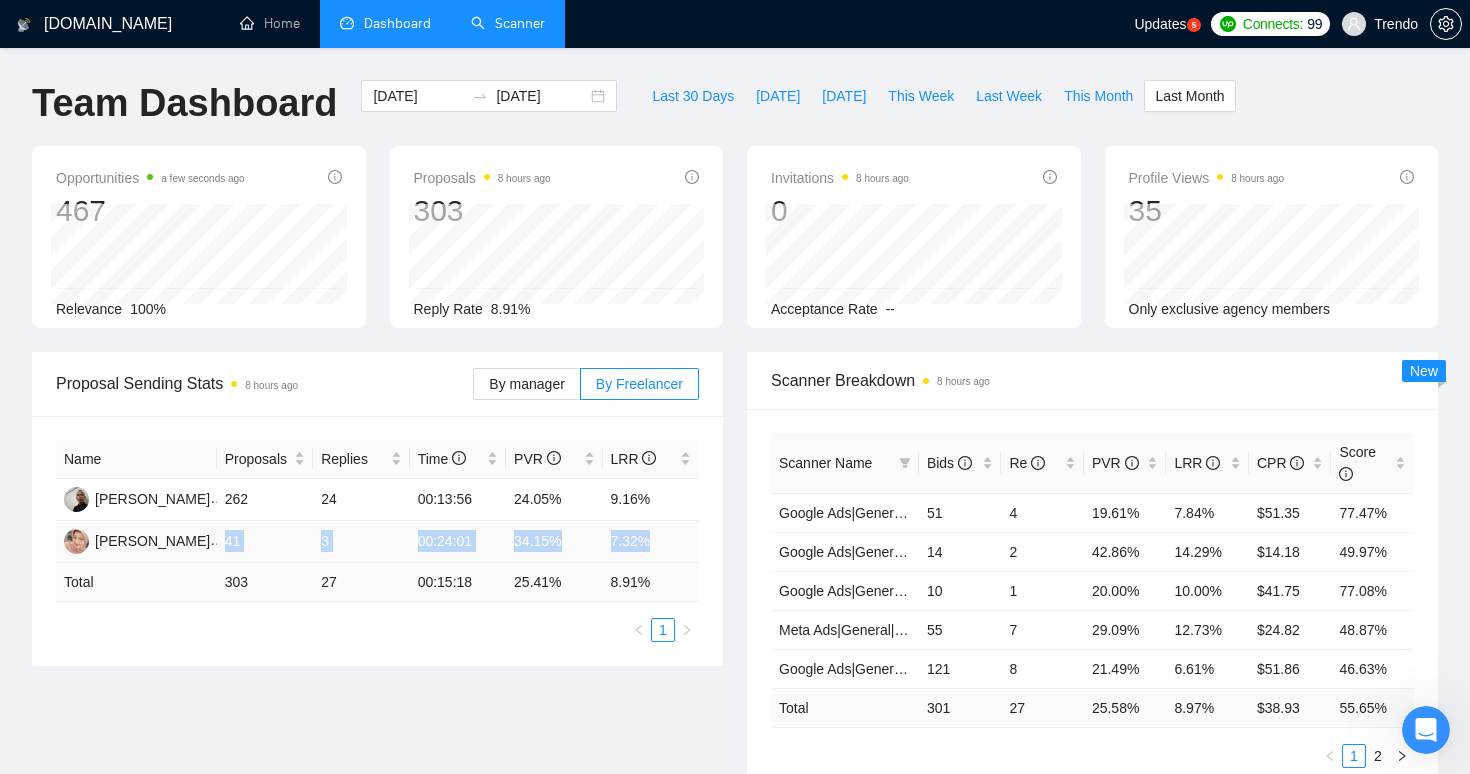 drag, startPoint x: 218, startPoint y: 540, endPoint x: 657, endPoint y: 543, distance: 439.01025 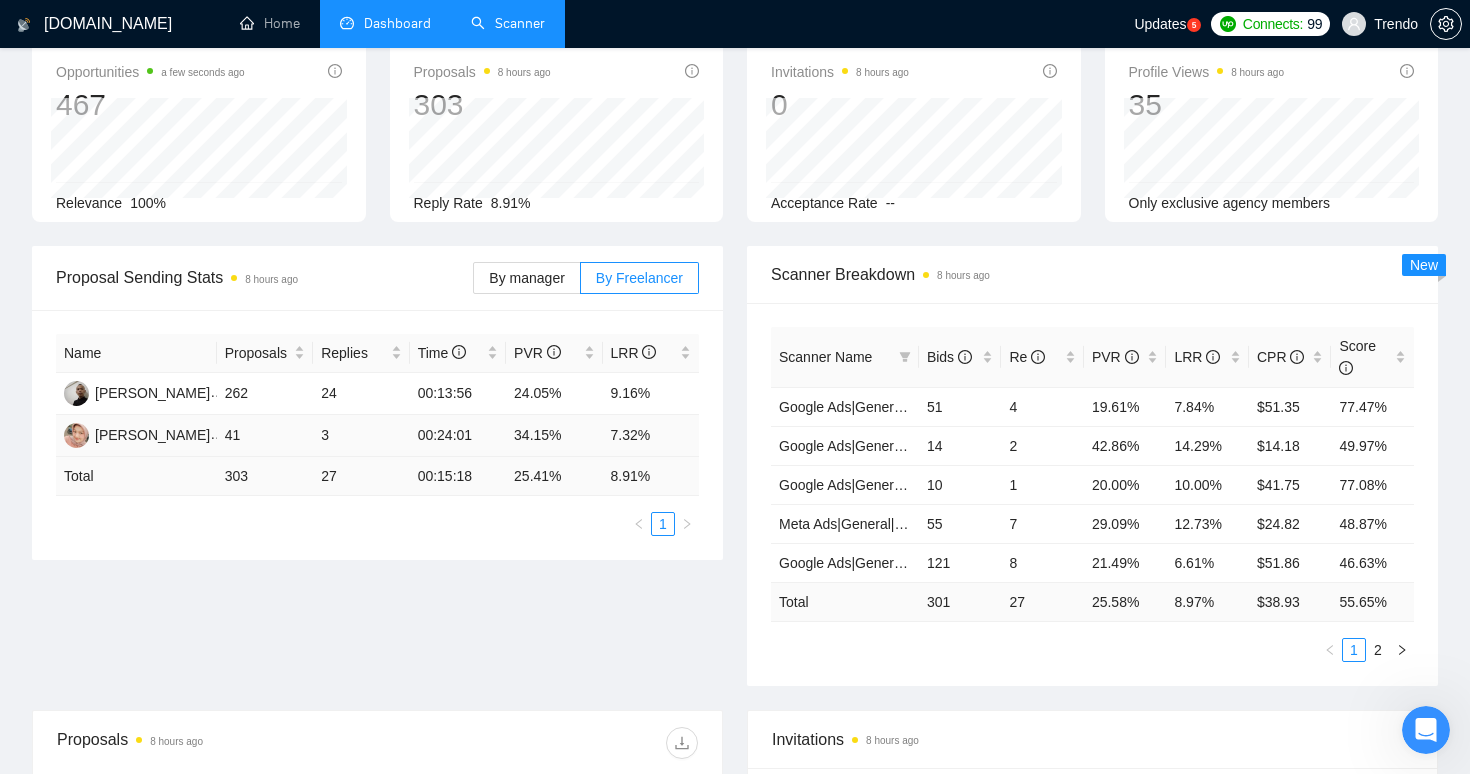 scroll, scrollTop: 107, scrollLeft: 0, axis: vertical 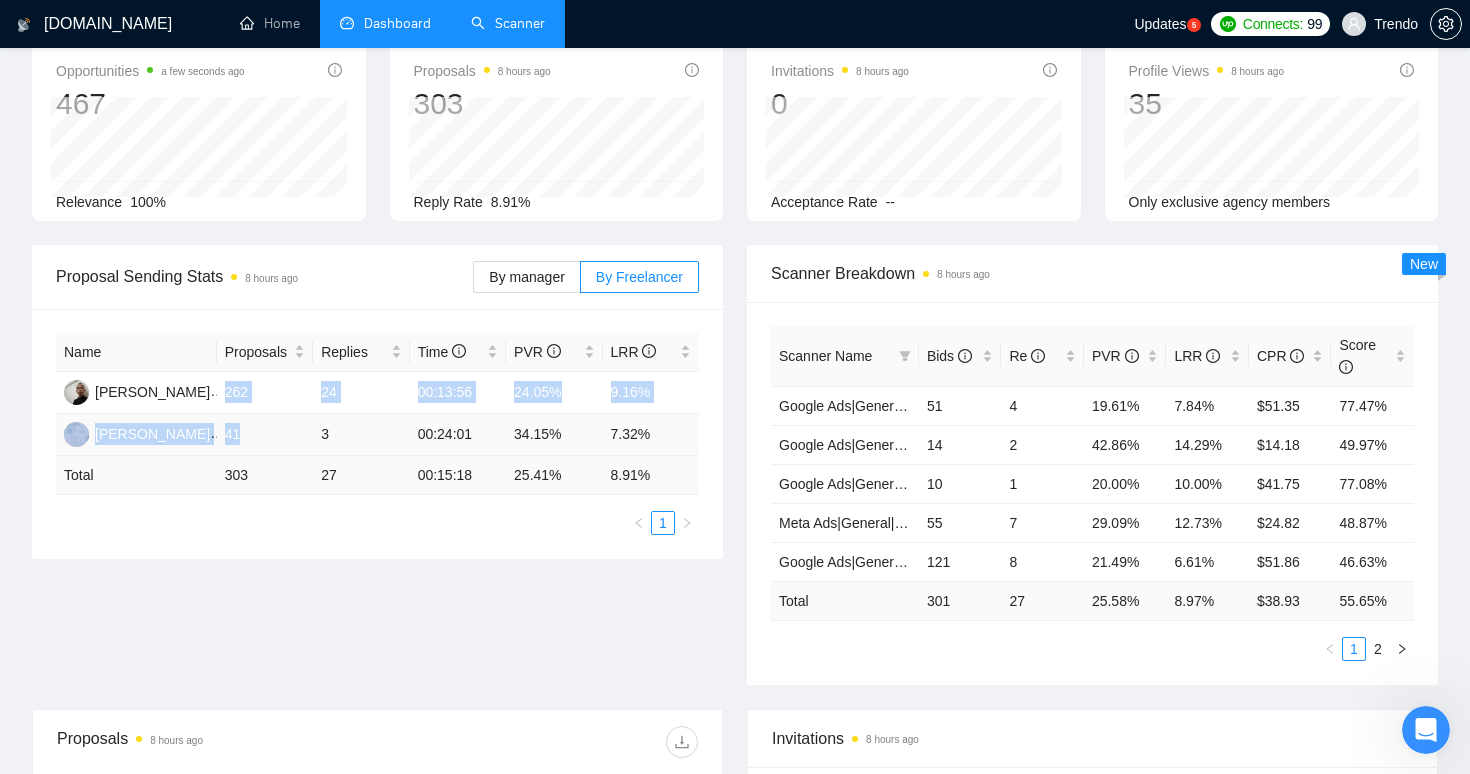 drag, startPoint x: 218, startPoint y: 393, endPoint x: 252, endPoint y: 439, distance: 57.201397 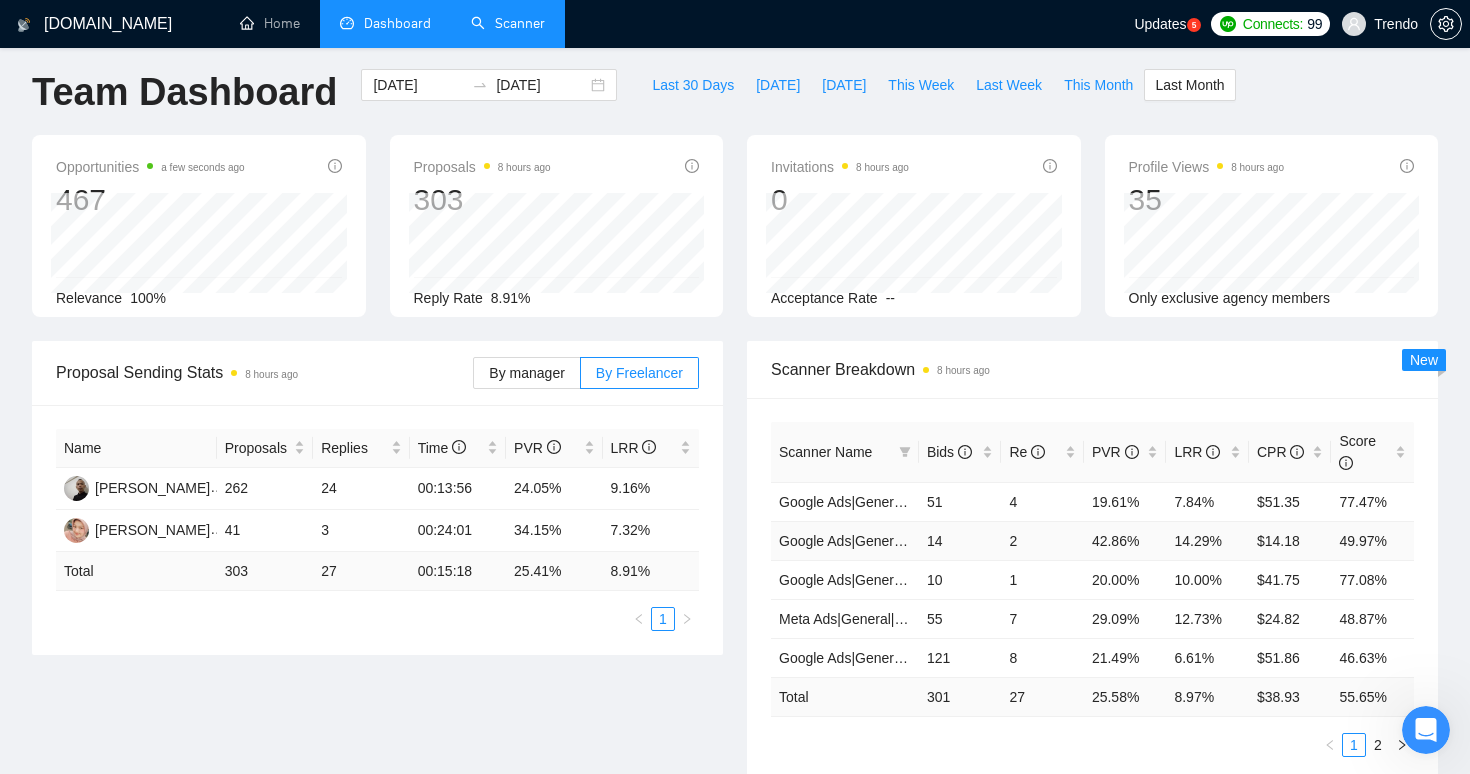 scroll, scrollTop: 5, scrollLeft: 0, axis: vertical 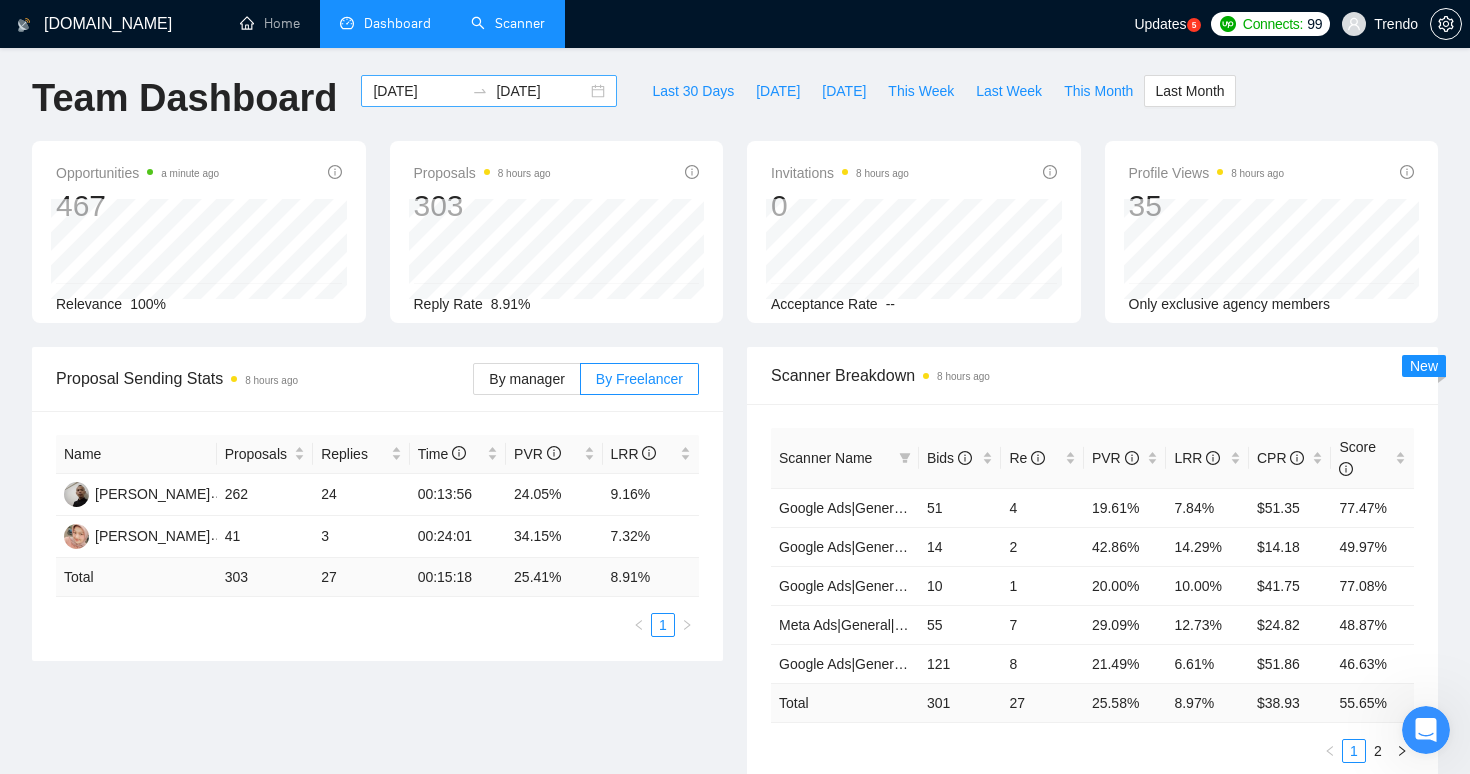 click on "[DATE]" at bounding box center [541, 91] 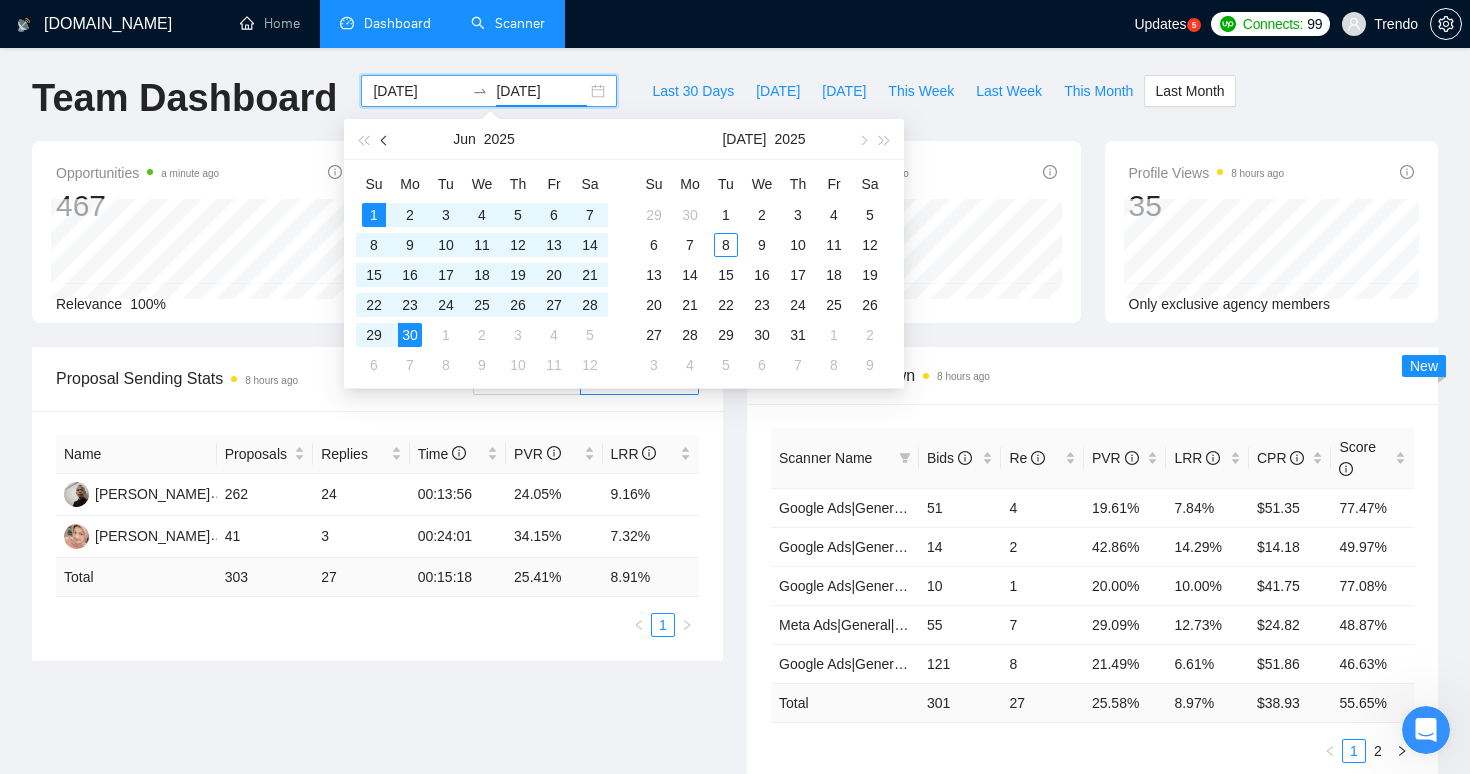 click at bounding box center [385, 139] 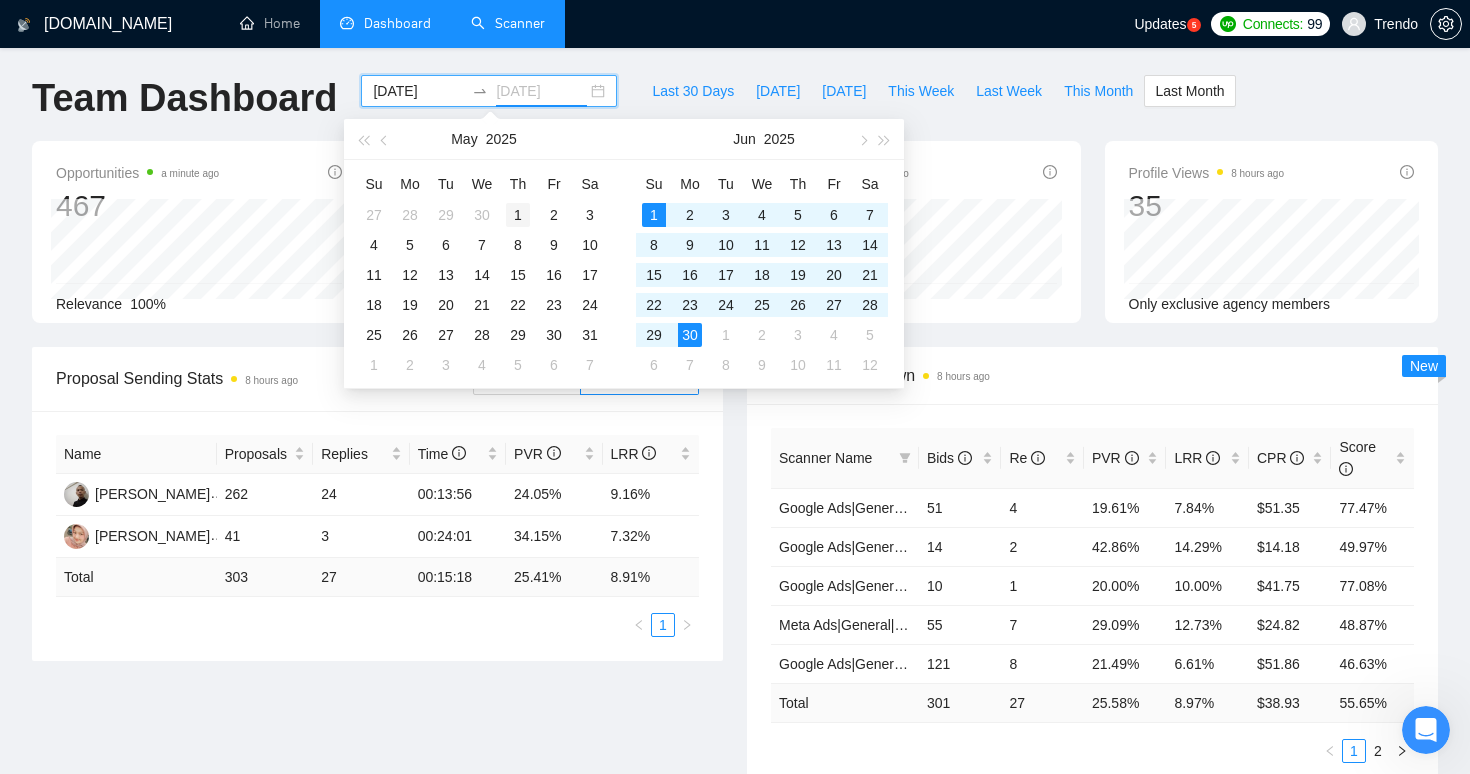 type on "[DATE]" 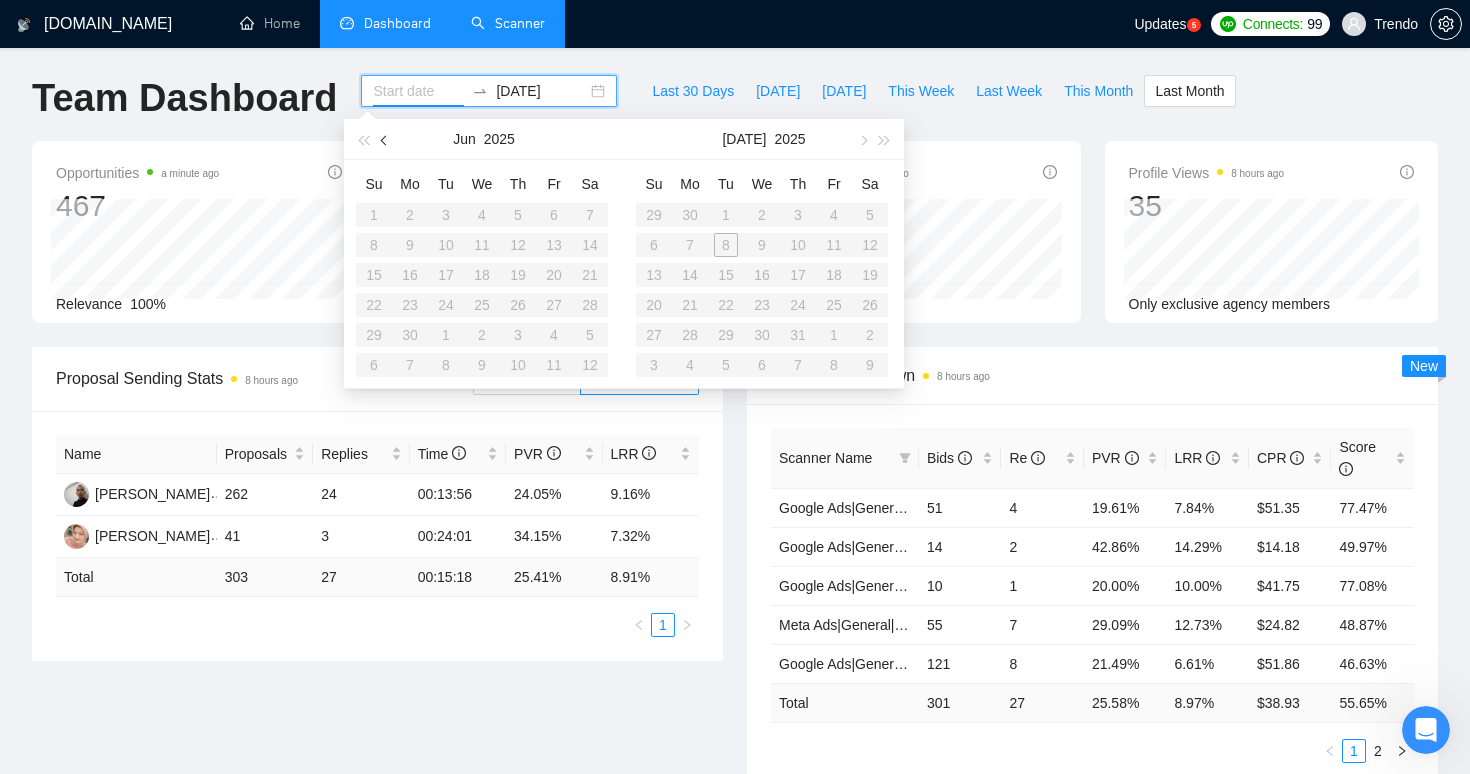 click at bounding box center (385, 139) 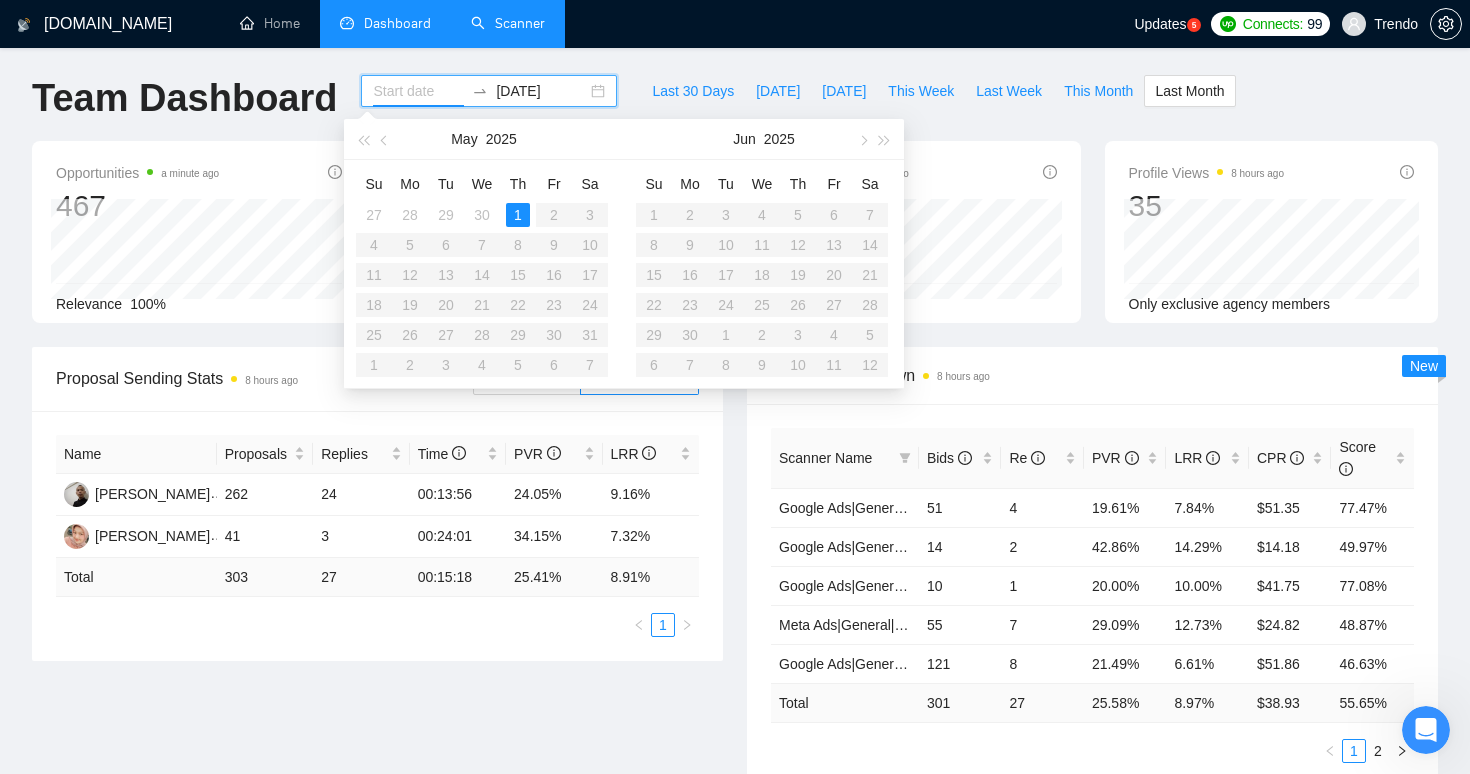 type on "[DATE]" 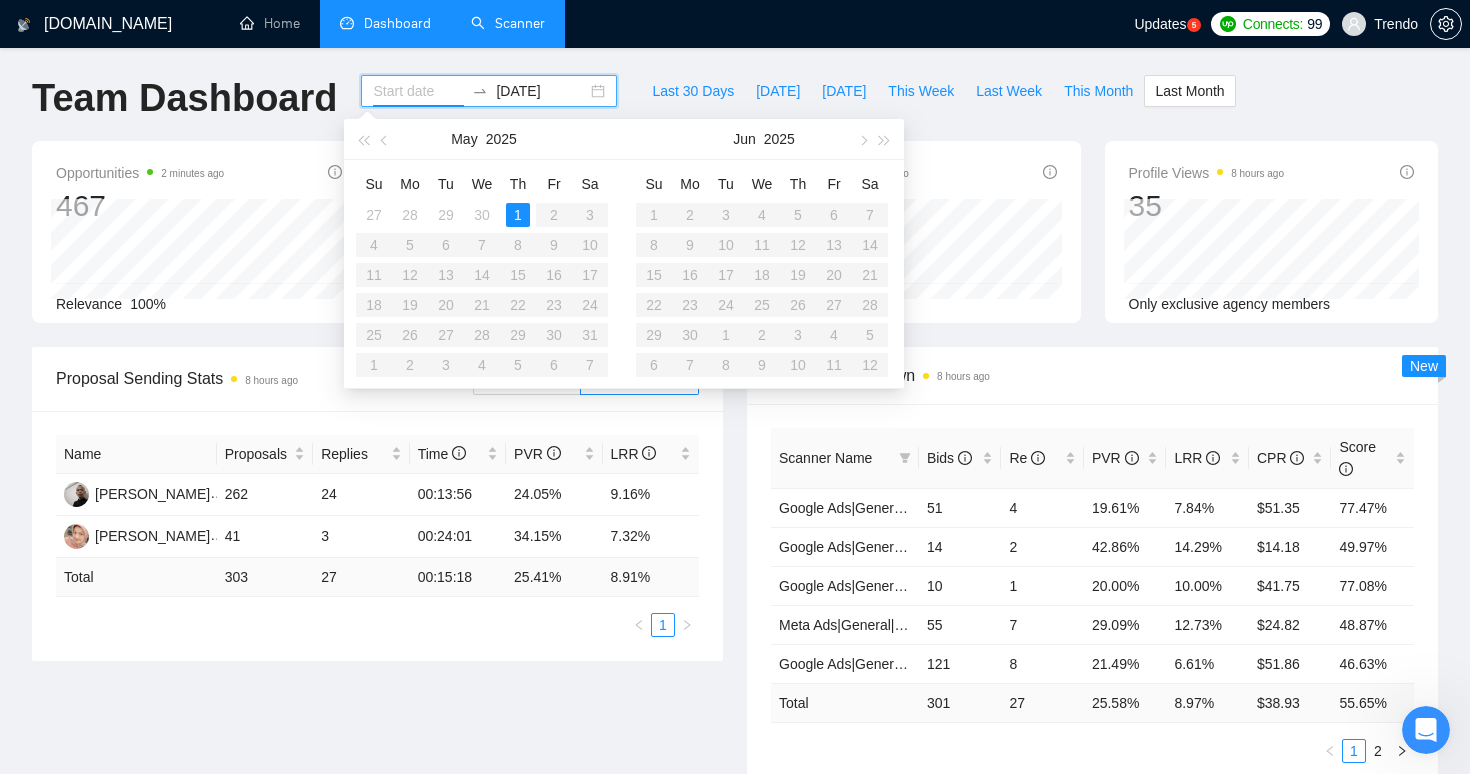 type on "[DATE]" 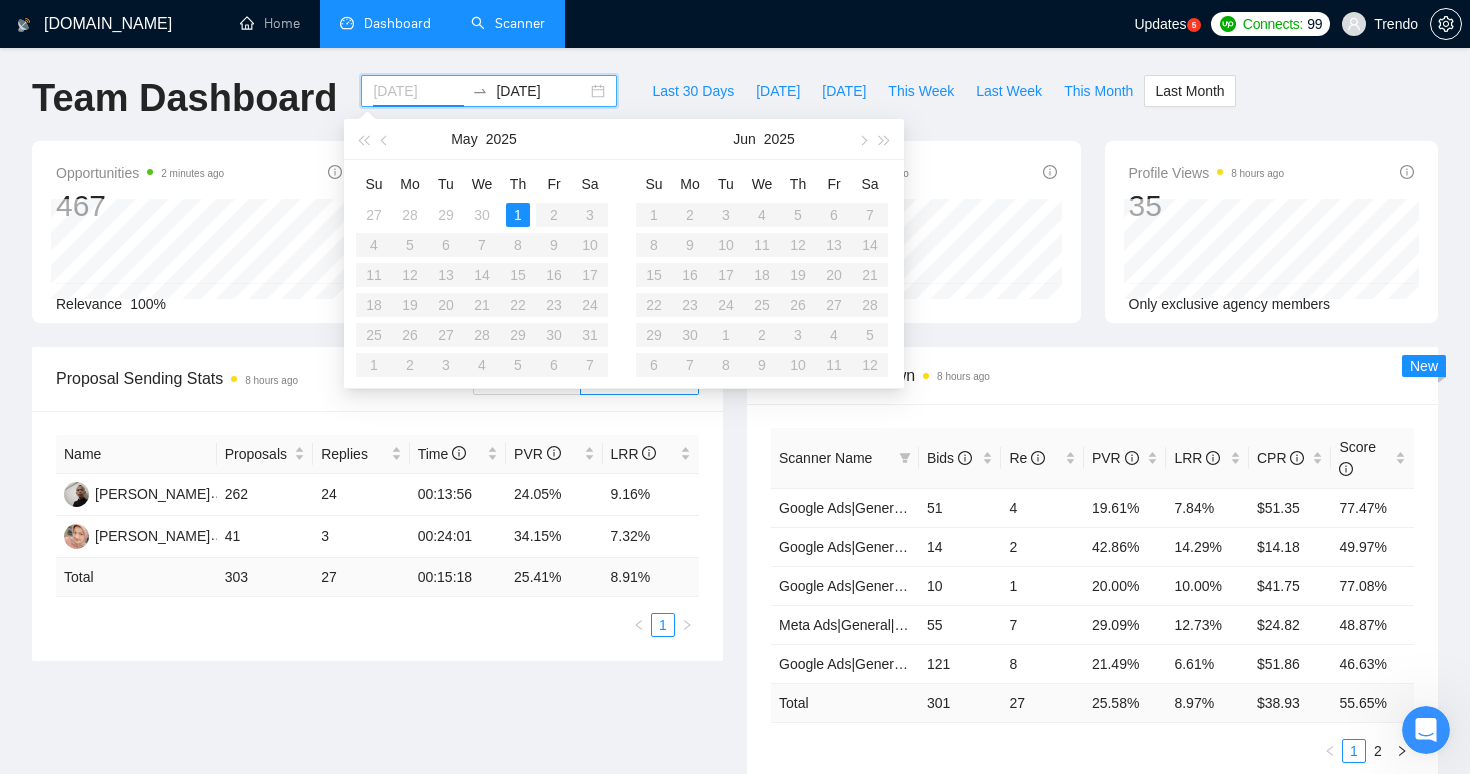 click on "1" at bounding box center [518, 215] 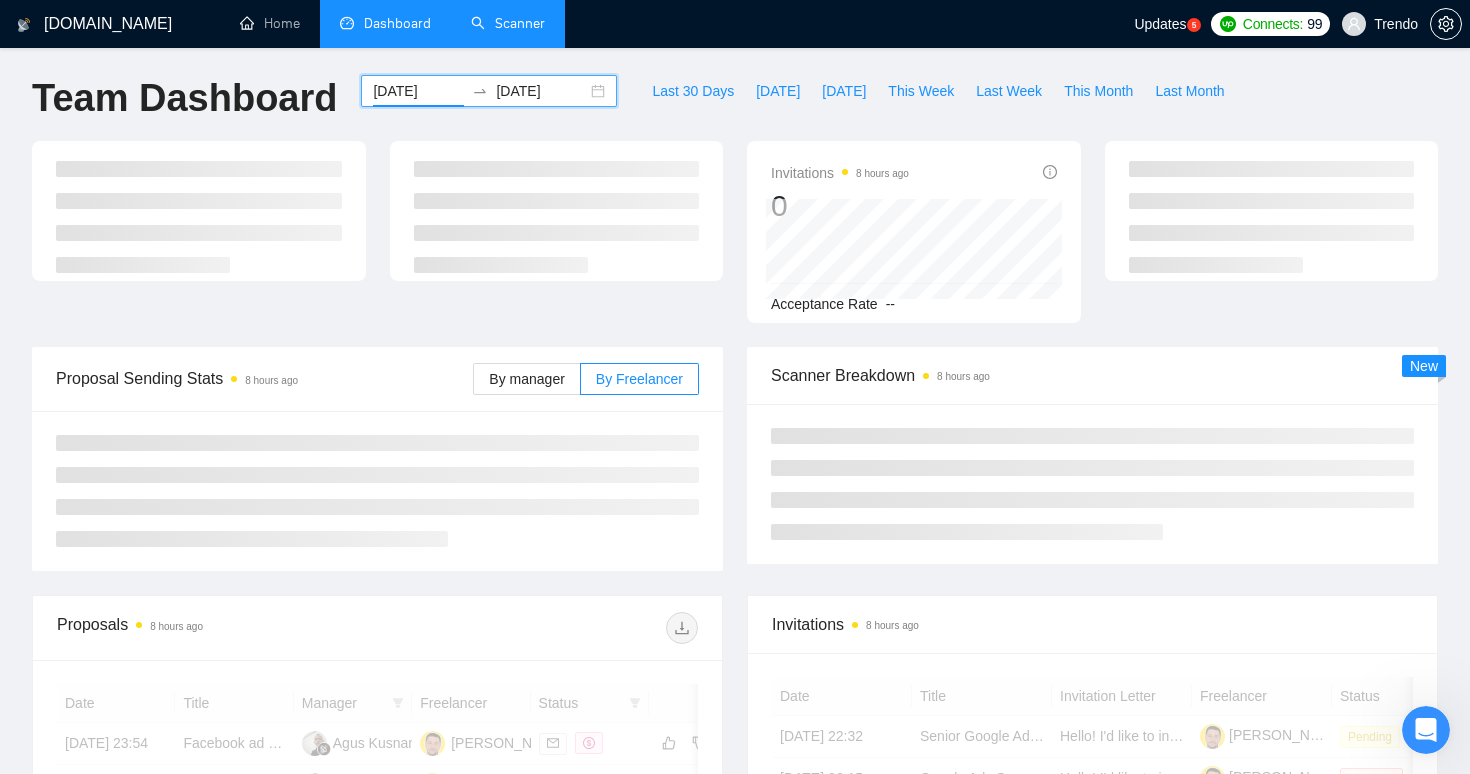 click on "[DATE]" at bounding box center [541, 91] 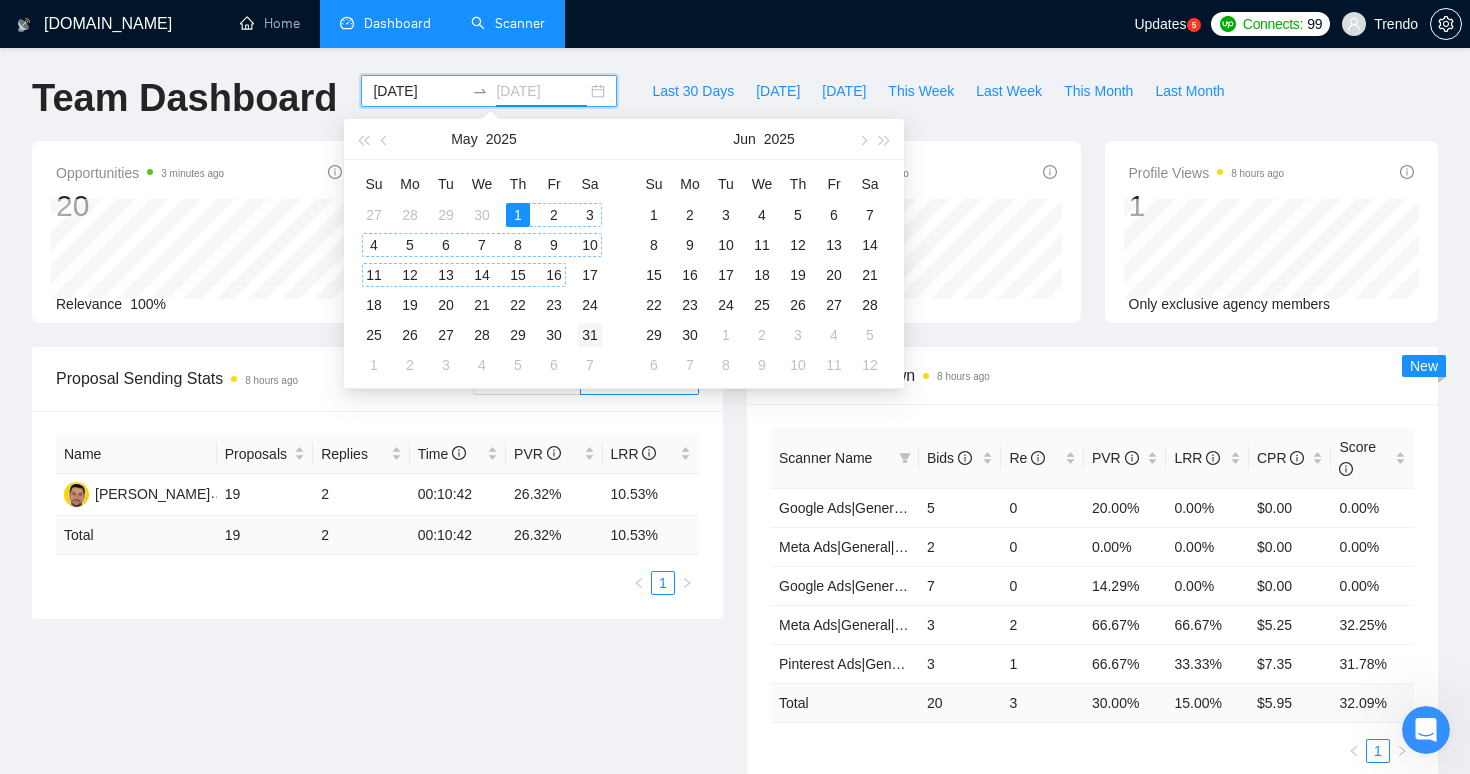 type on "[DATE]" 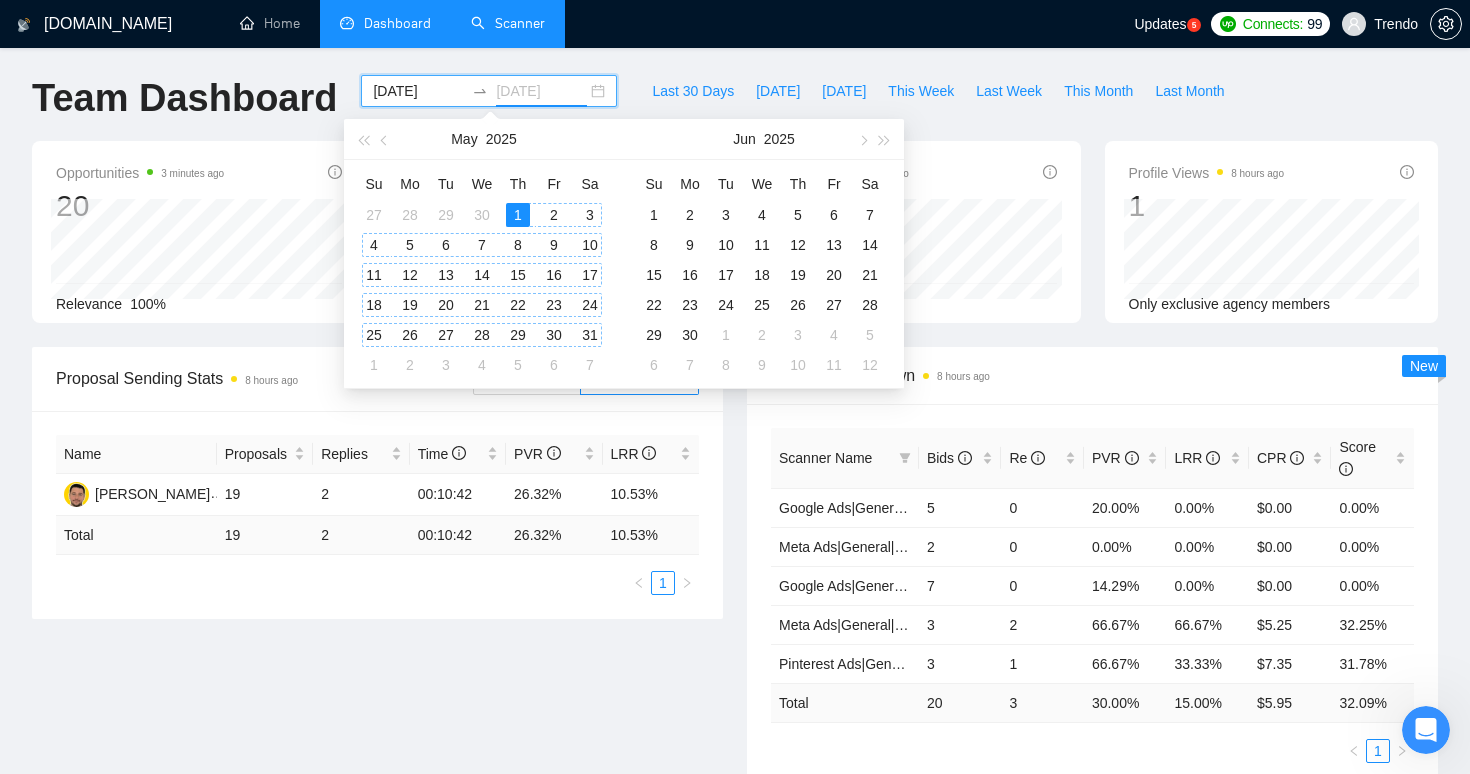 click on "31" at bounding box center (590, 335) 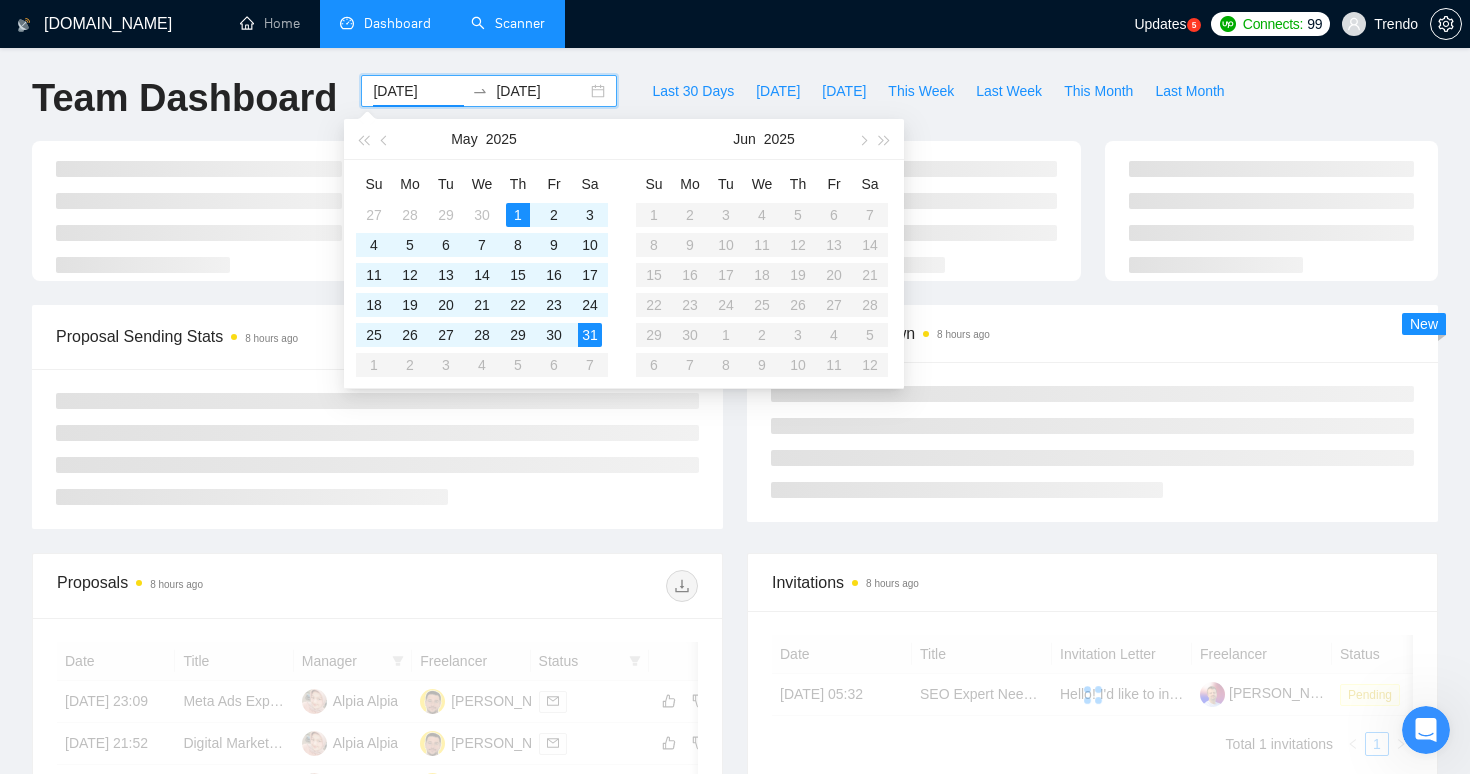 click at bounding box center (377, 465) 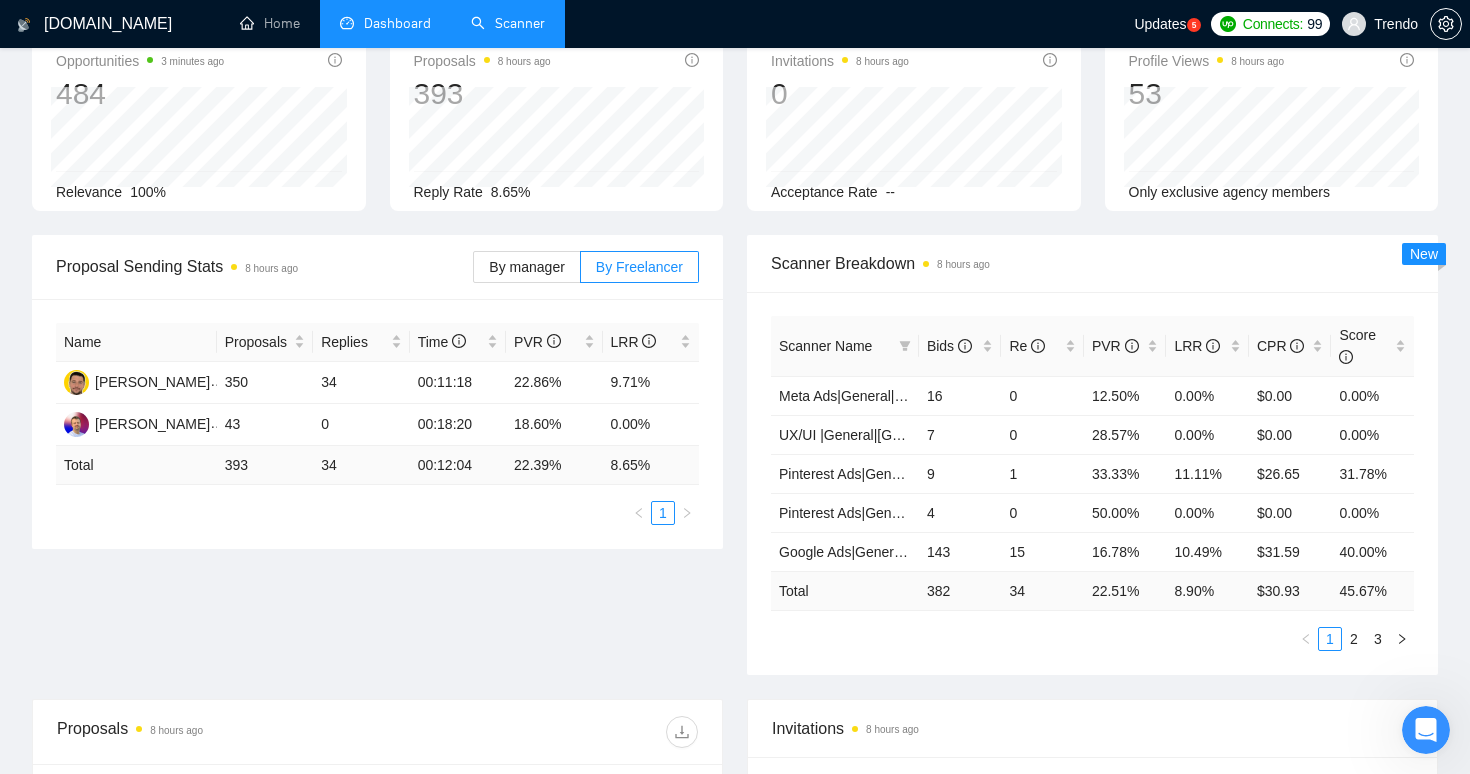 scroll, scrollTop: 102, scrollLeft: 0, axis: vertical 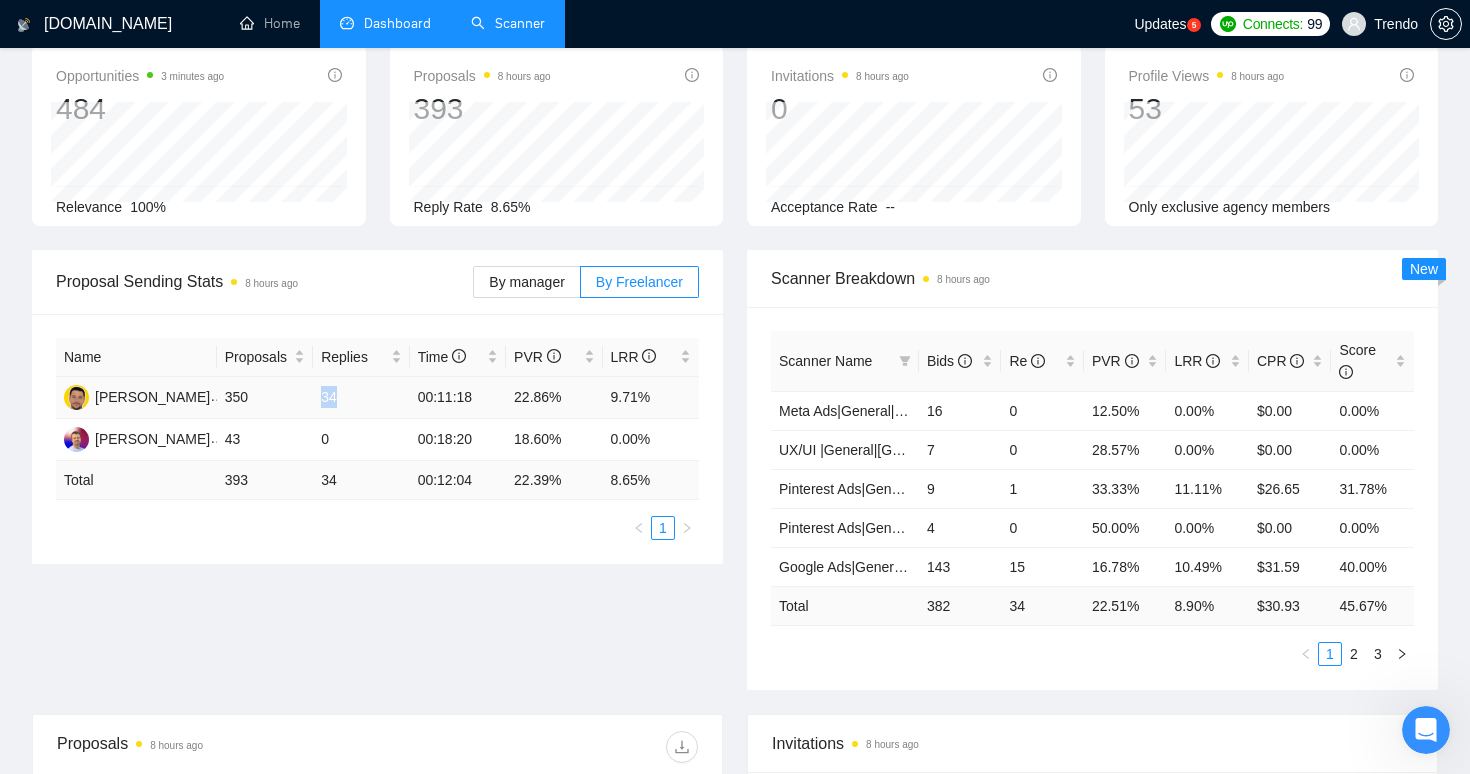 drag, startPoint x: 361, startPoint y: 394, endPoint x: 250, endPoint y: 394, distance: 111 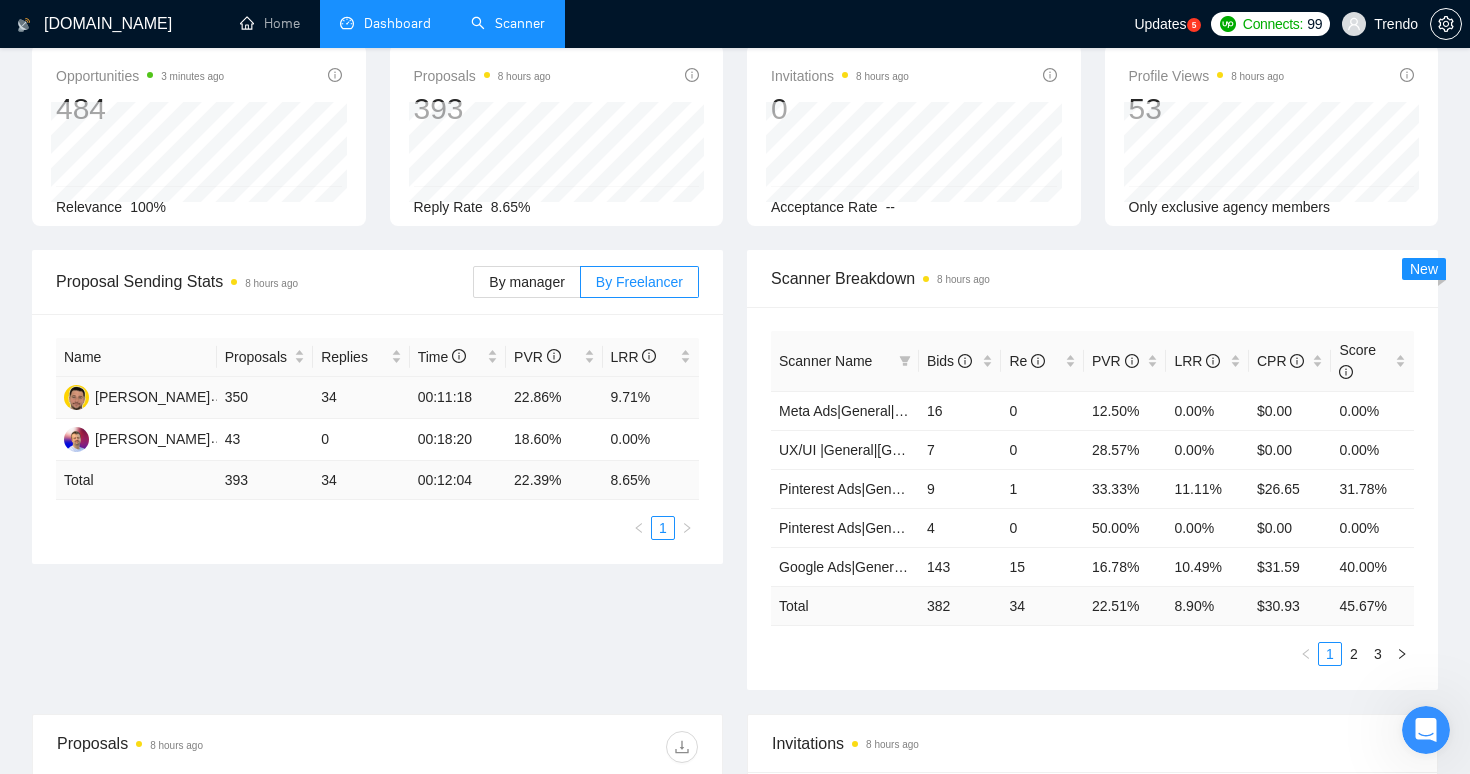 scroll, scrollTop: 0, scrollLeft: 0, axis: both 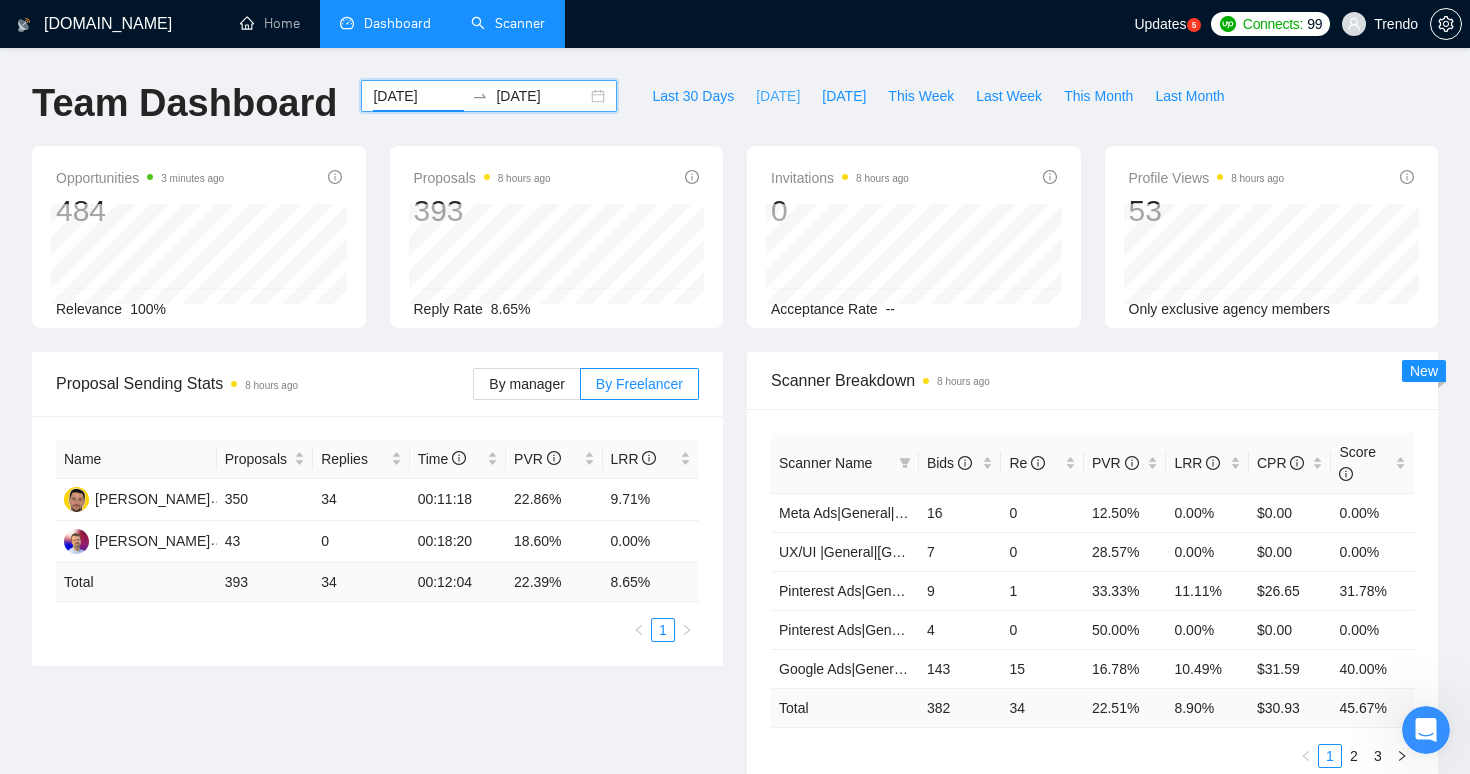 click on "[DATE]" at bounding box center [778, 96] 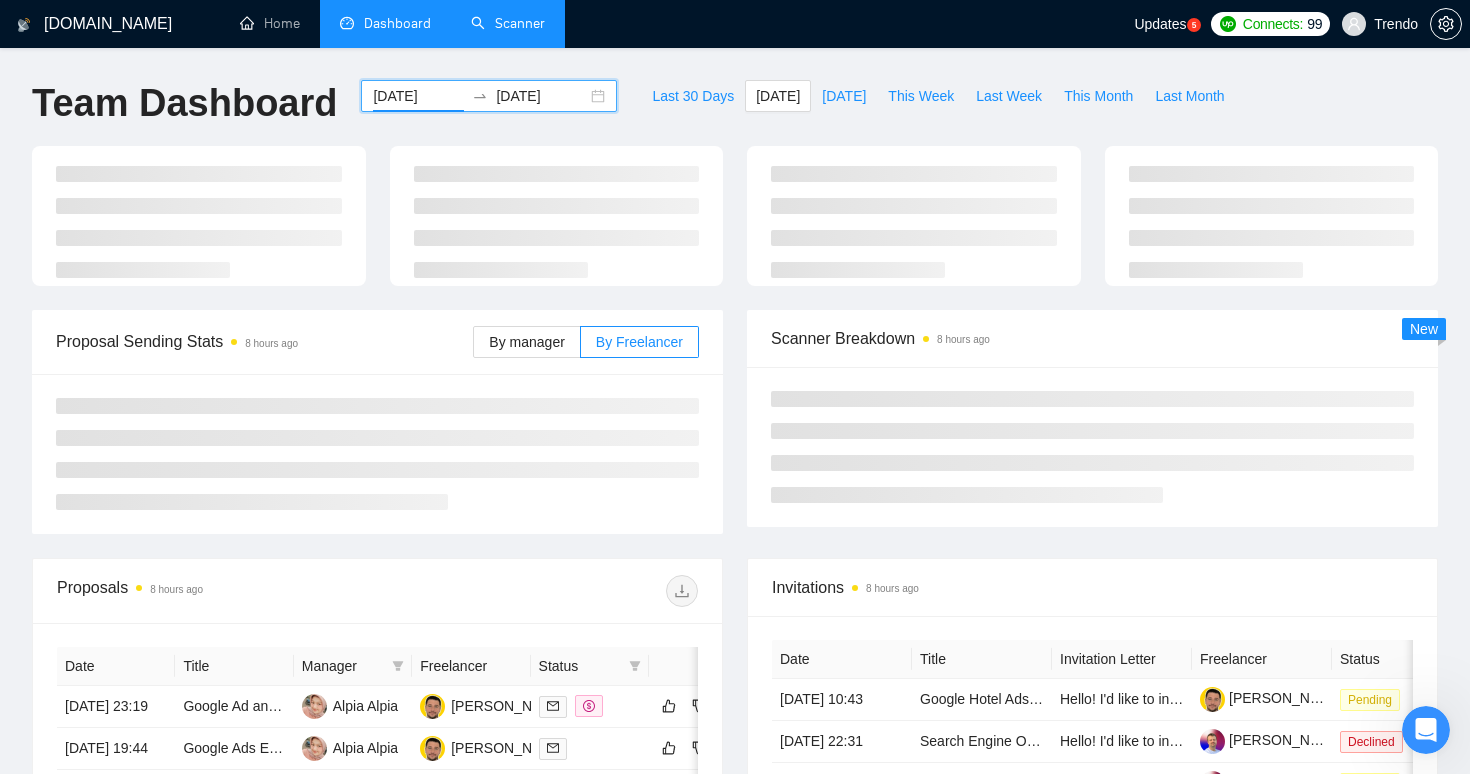 type on "[DATE]" 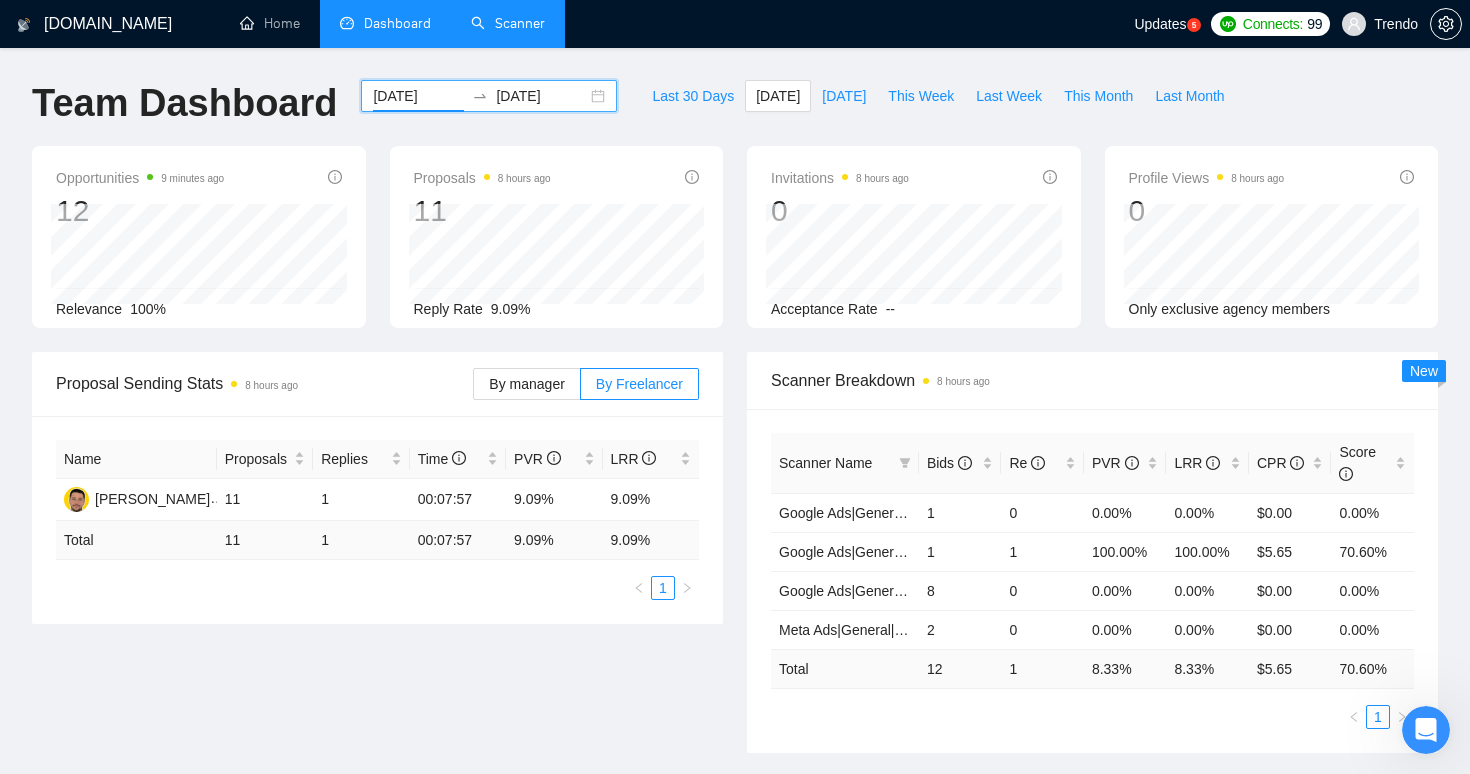 click on "Scanner" at bounding box center (508, 23) 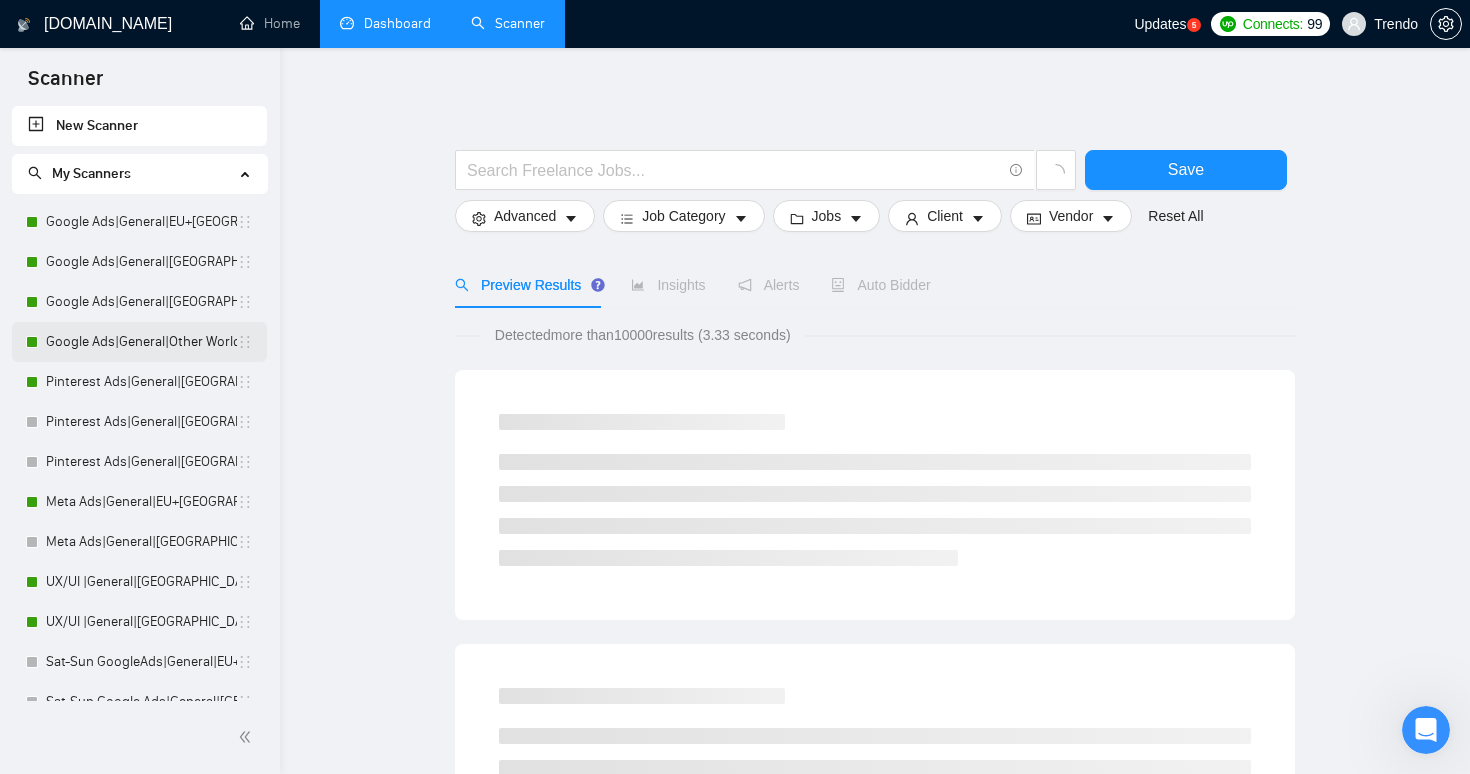 click on "Google Ads|General|Other World|" at bounding box center [141, 342] 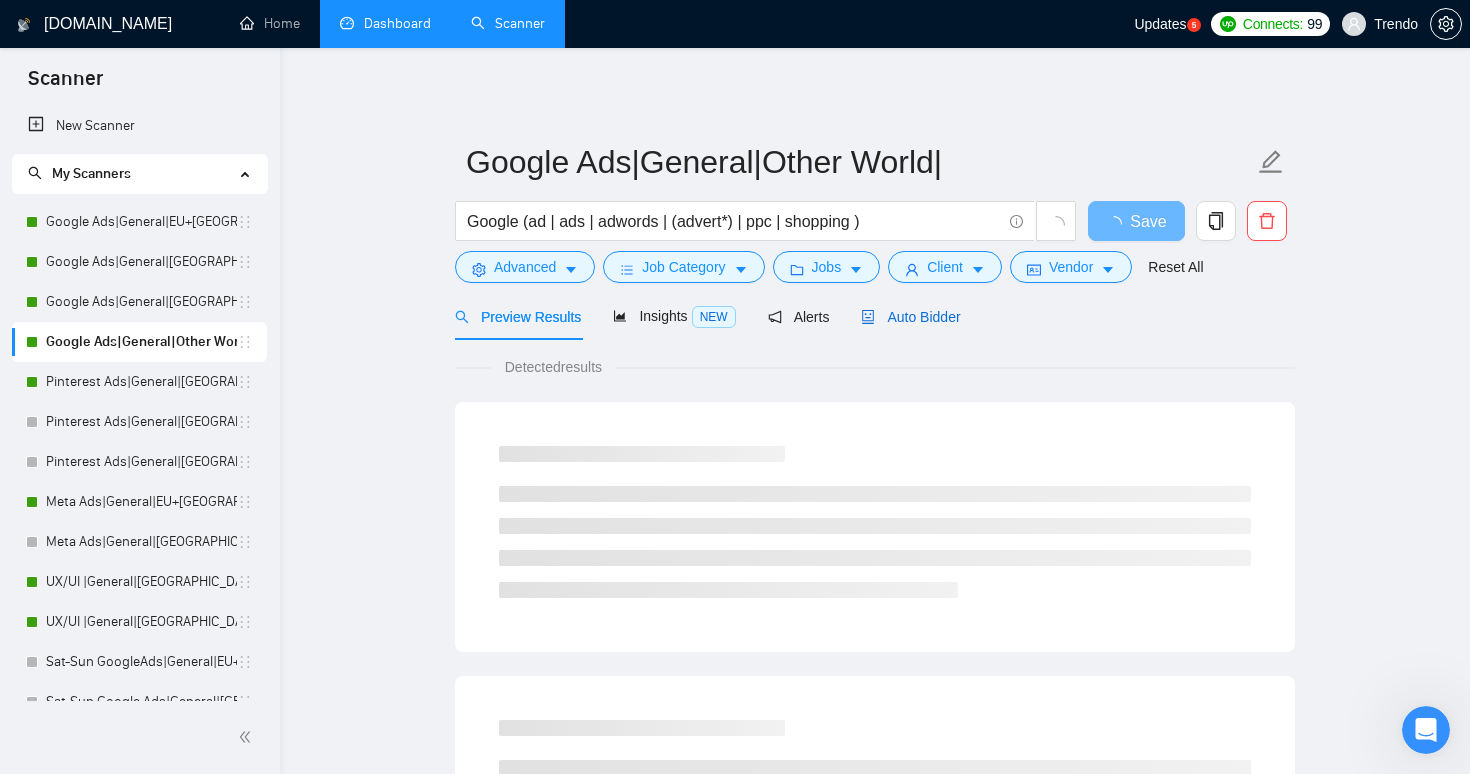 click on "Auto Bidder" at bounding box center (910, 317) 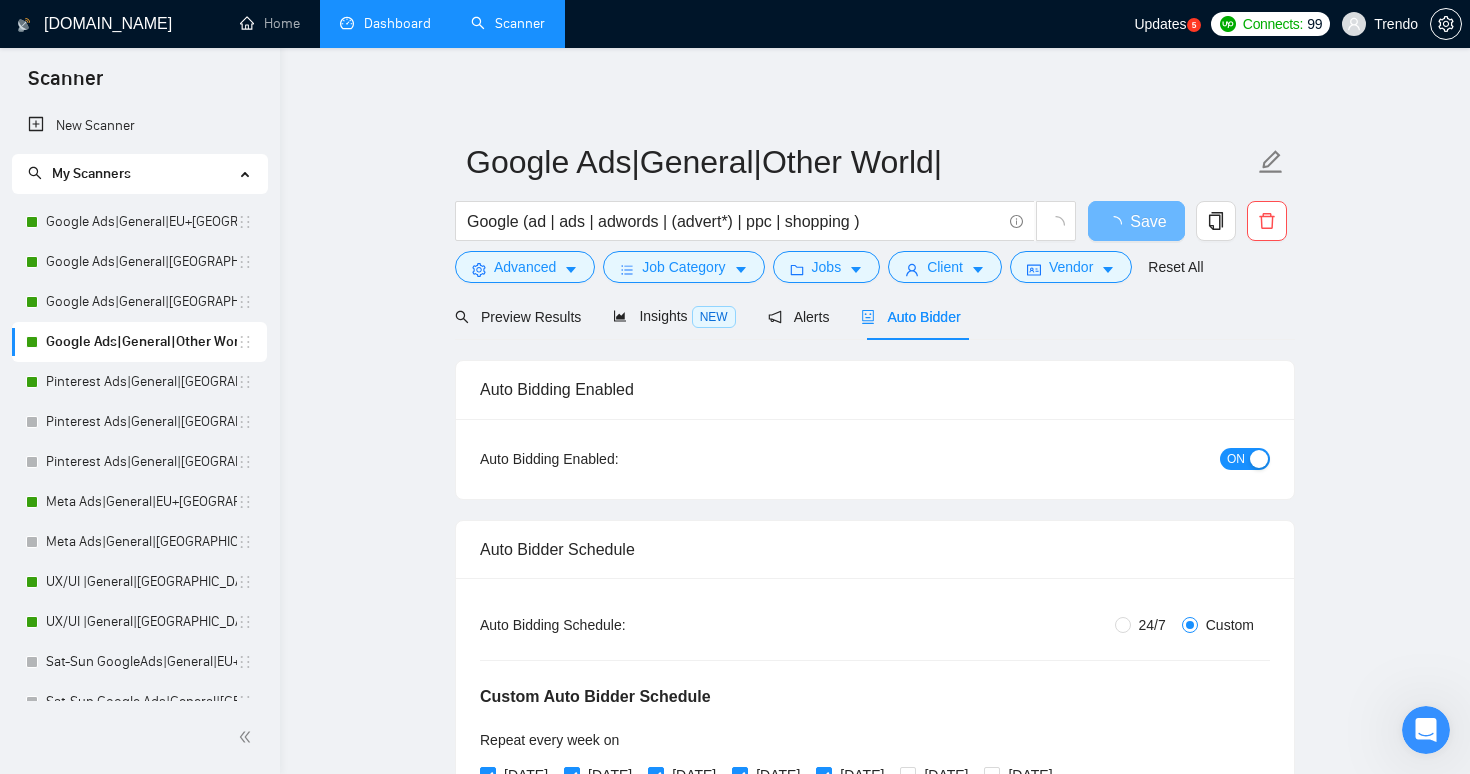 type 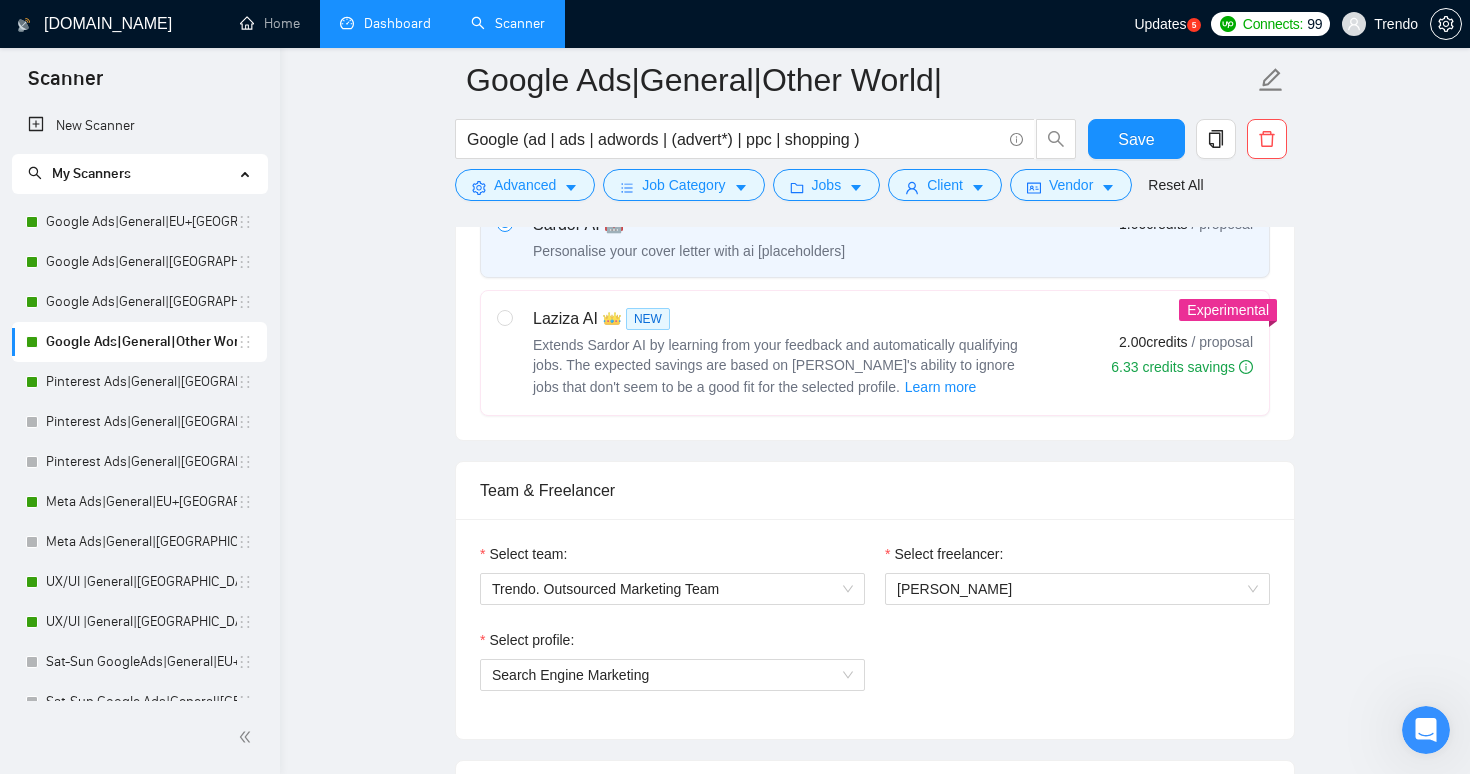 scroll, scrollTop: 1007, scrollLeft: 0, axis: vertical 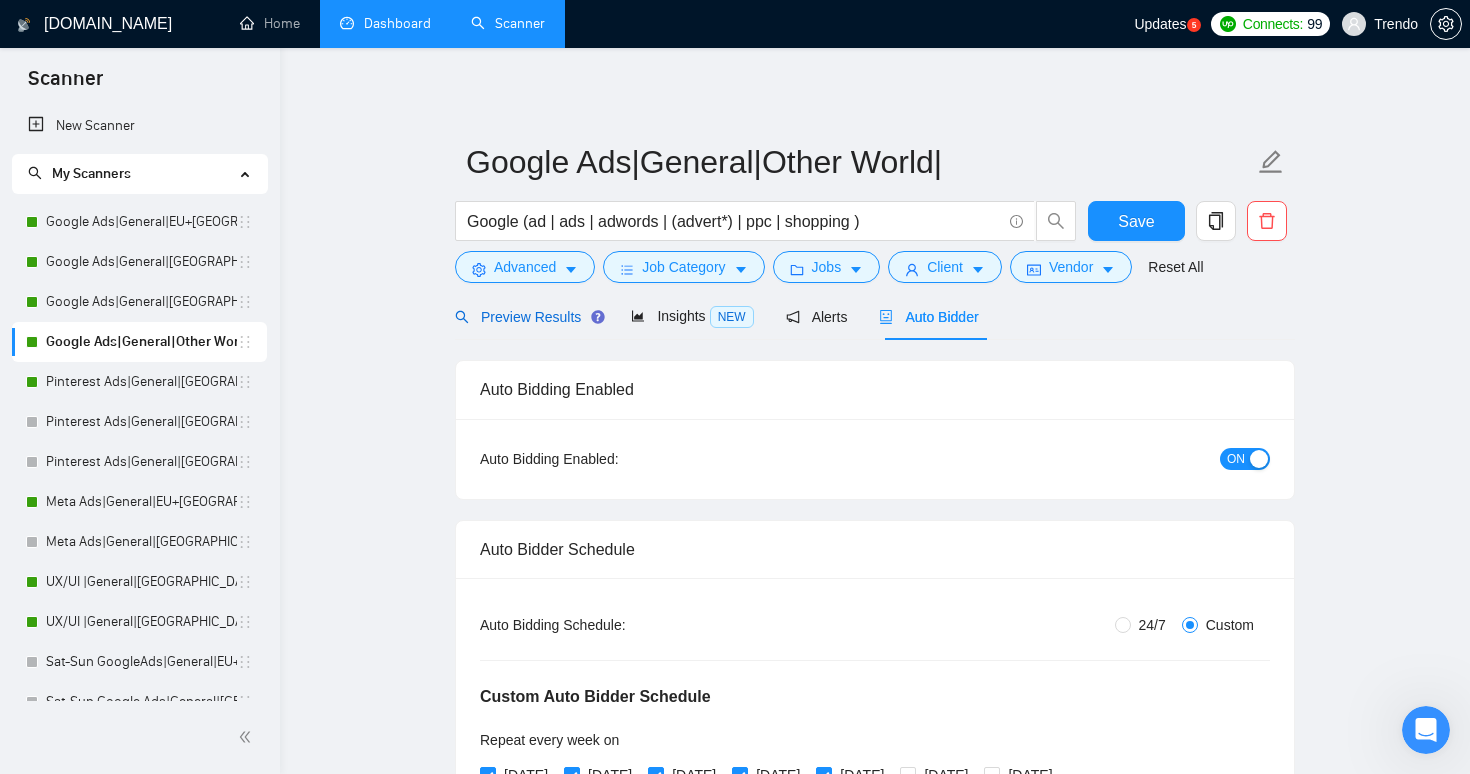 click on "Preview Results" at bounding box center (527, 317) 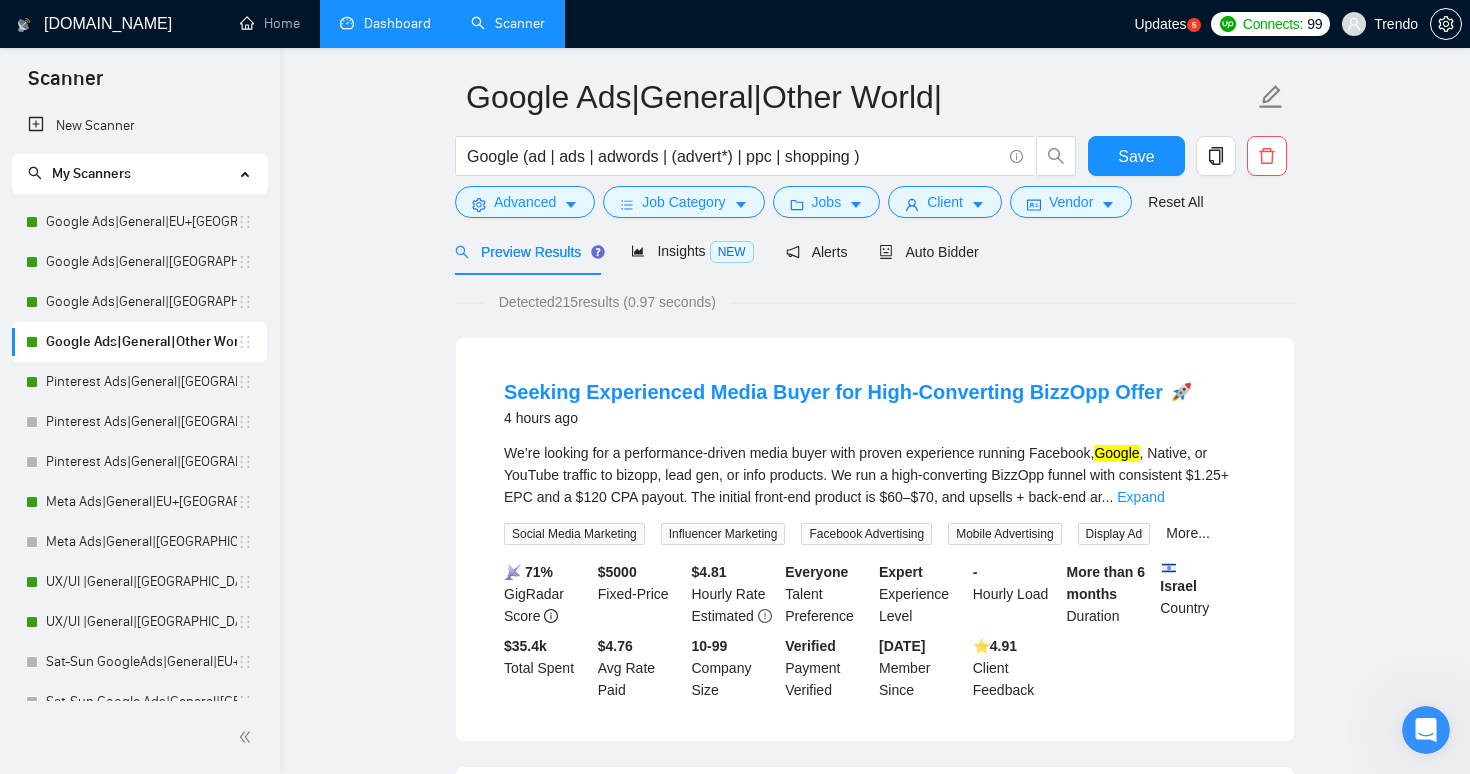 scroll, scrollTop: 127, scrollLeft: 0, axis: vertical 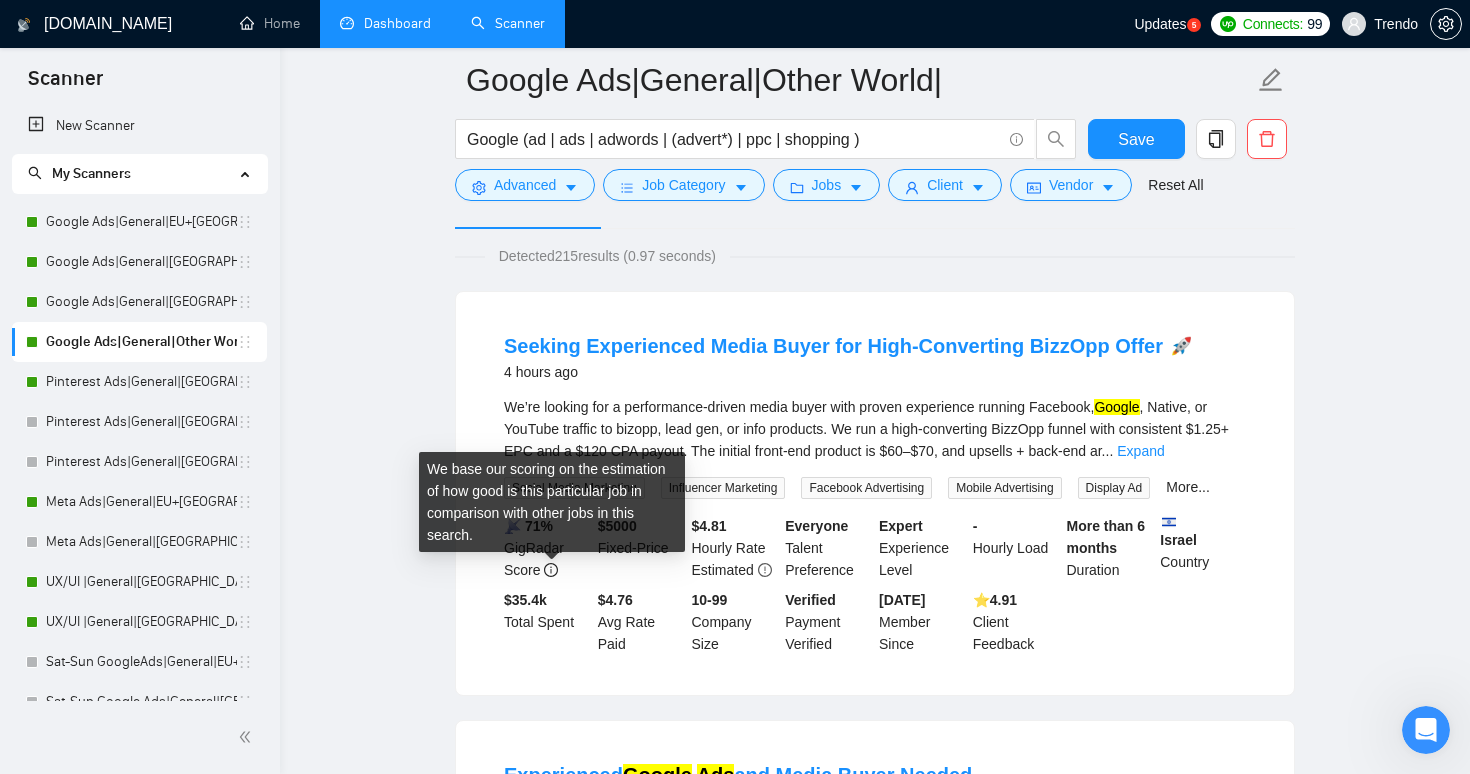 click 